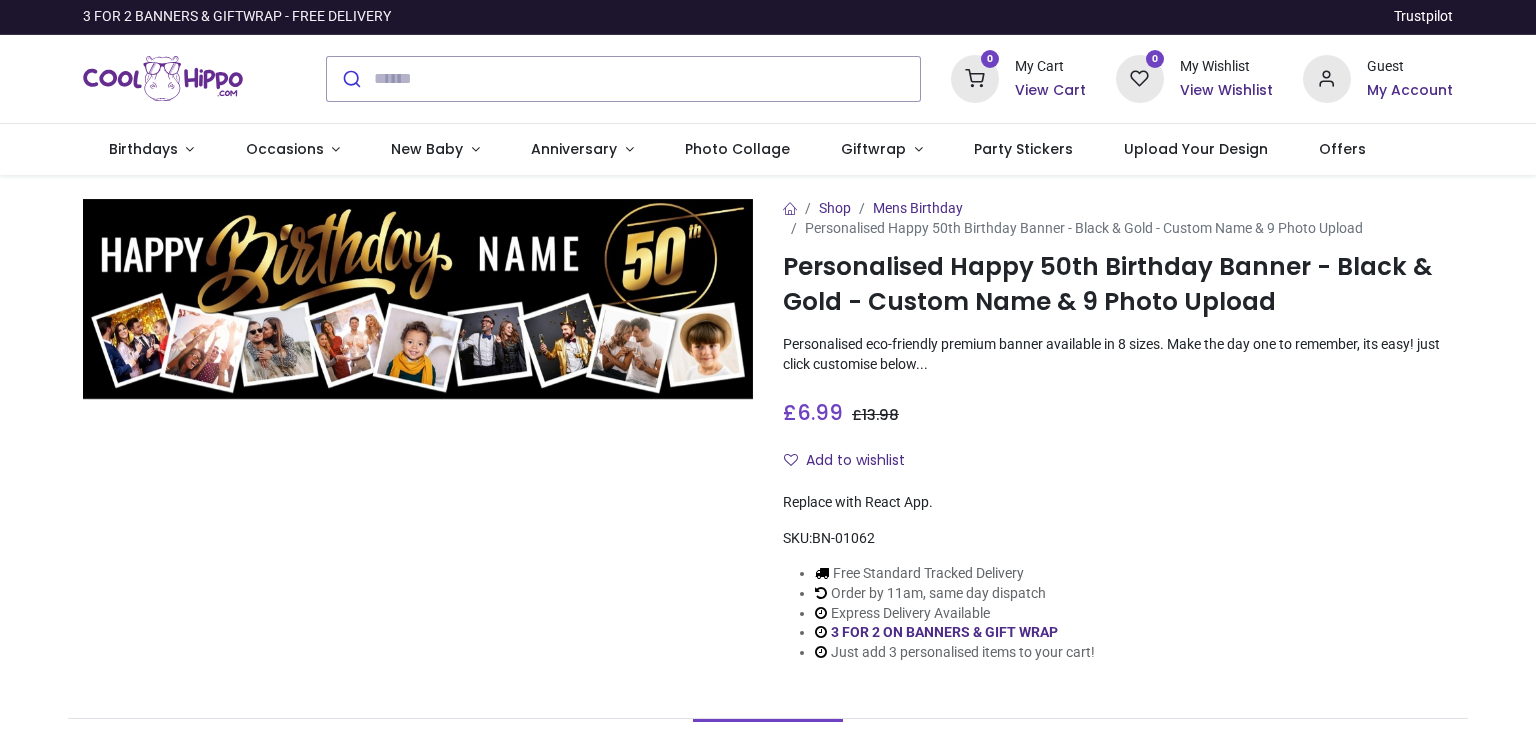 scroll, scrollTop: 0, scrollLeft: 0, axis: both 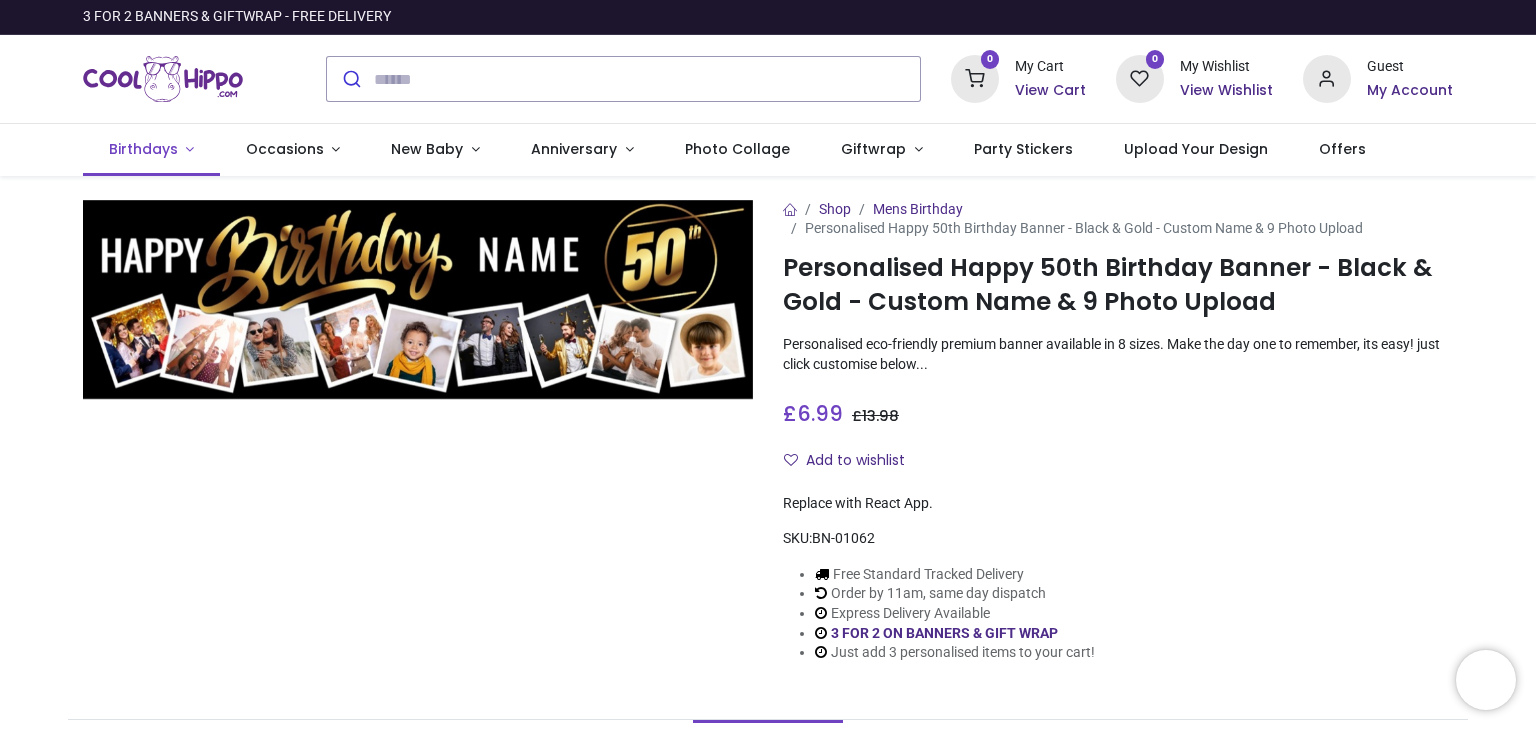 click on "Birthdays" at bounding box center [151, 150] 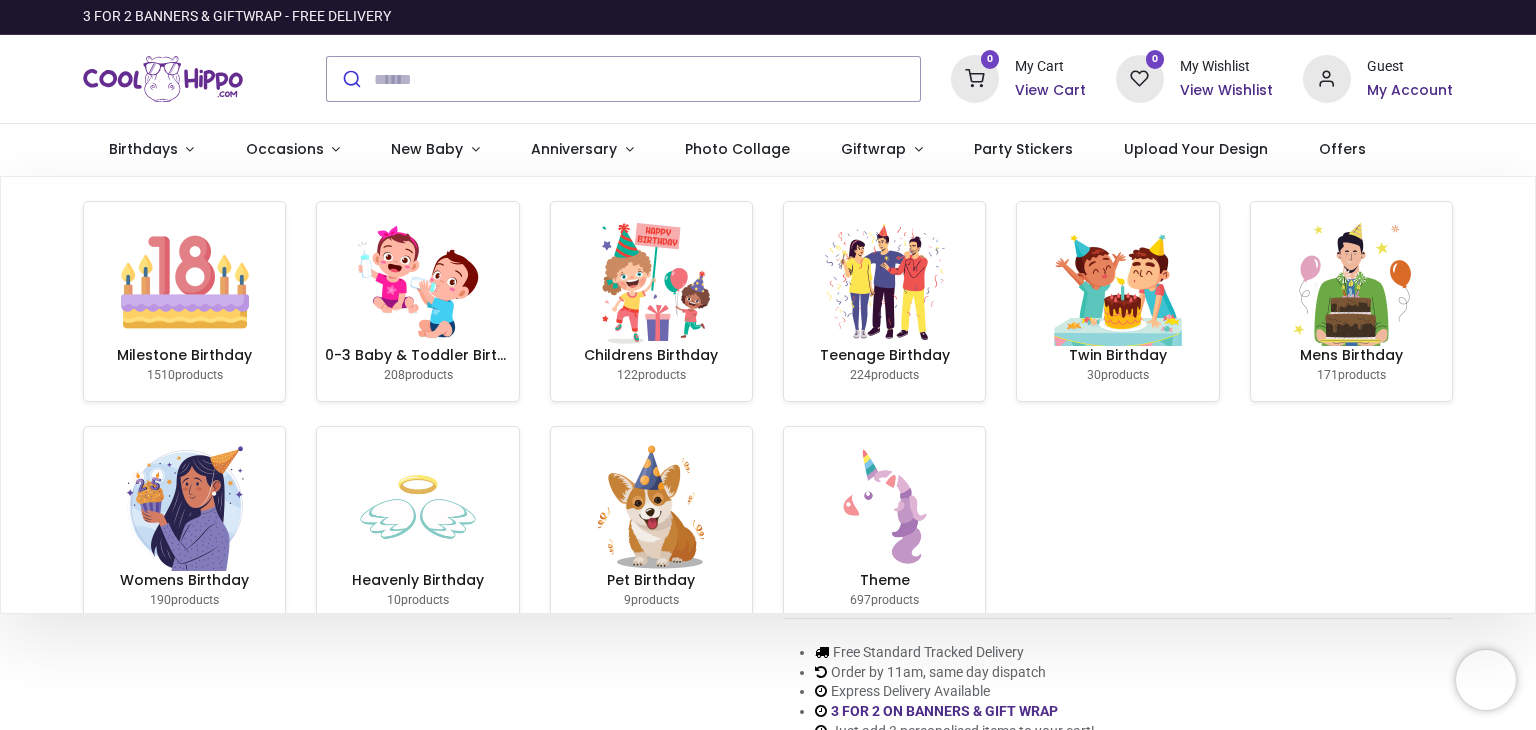 click at bounding box center [185, 282] 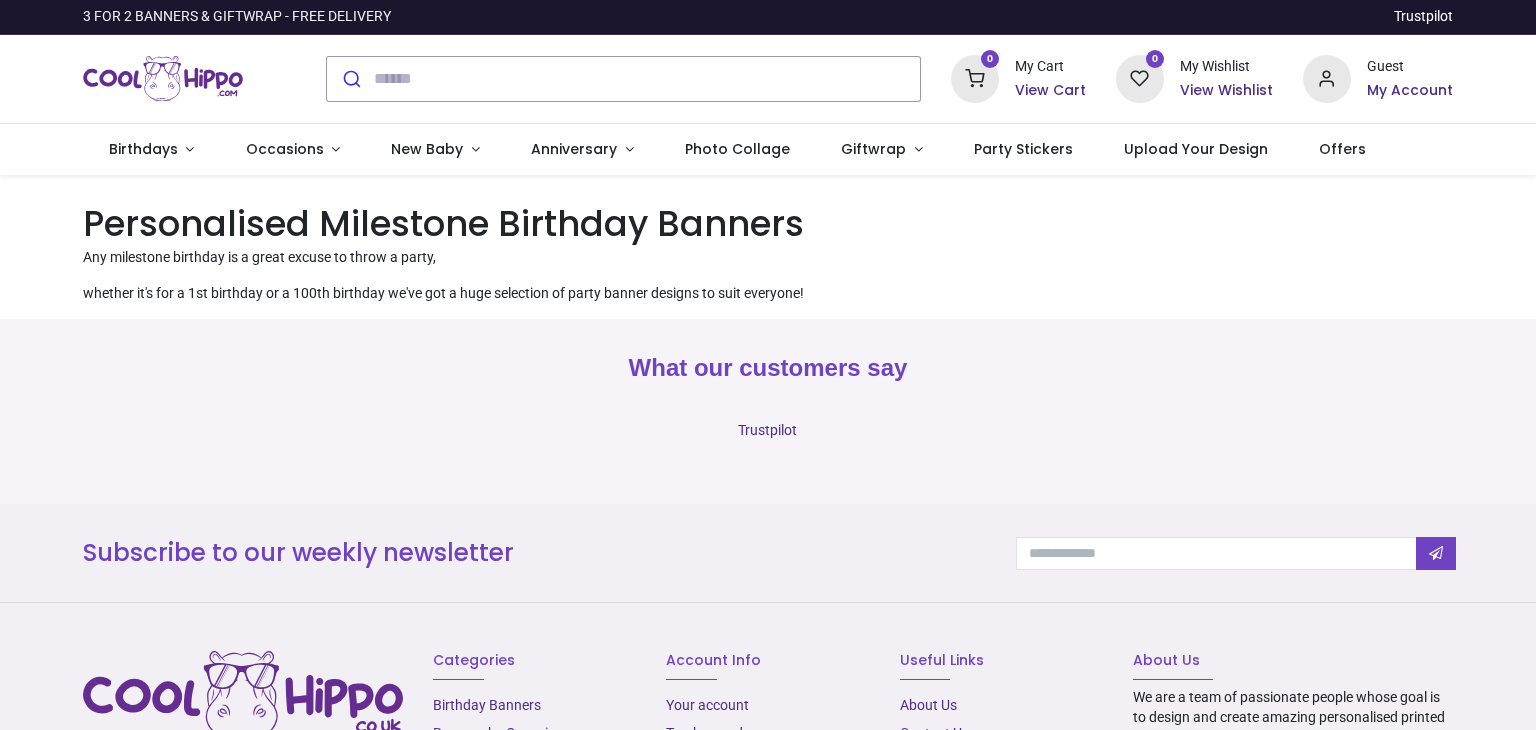 scroll, scrollTop: 0, scrollLeft: 0, axis: both 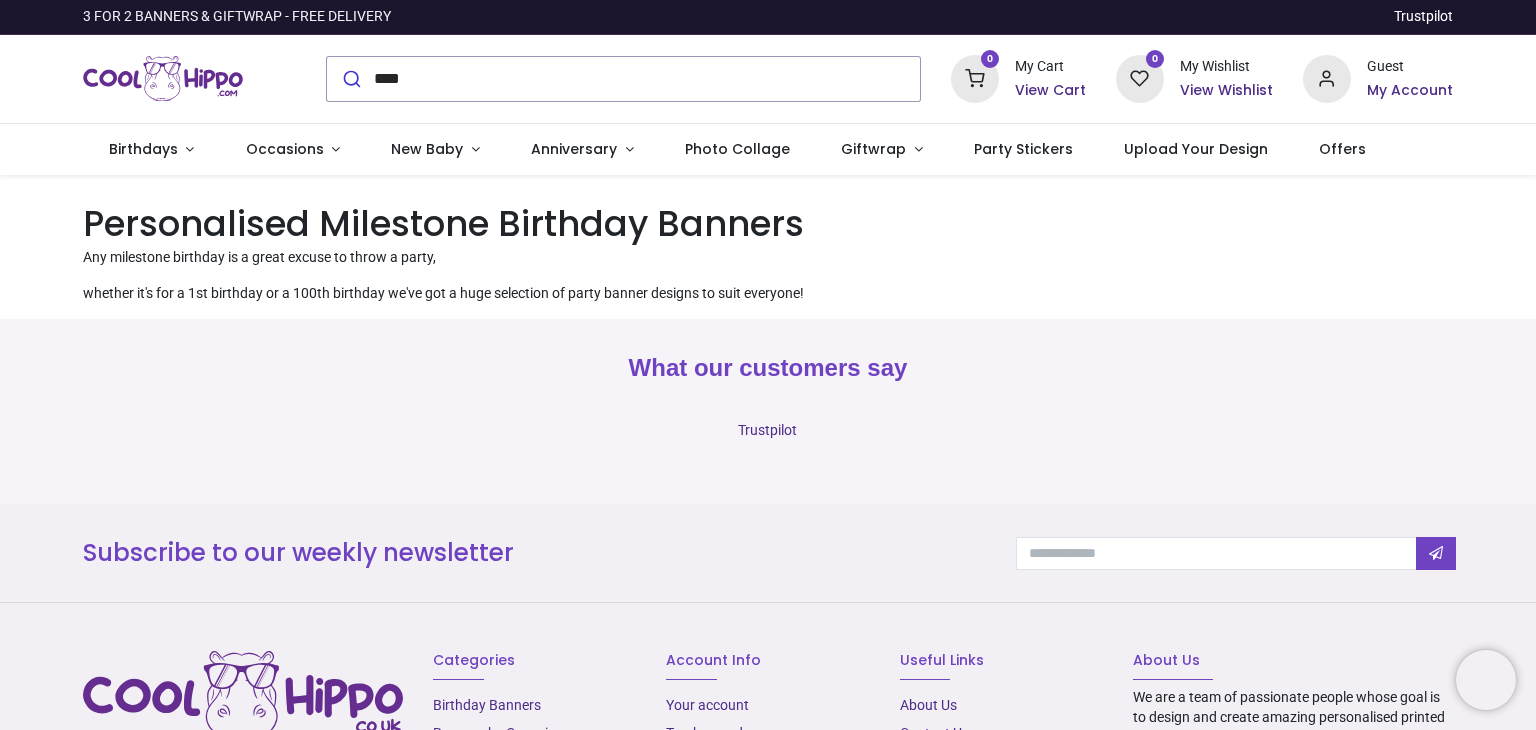 type on "****" 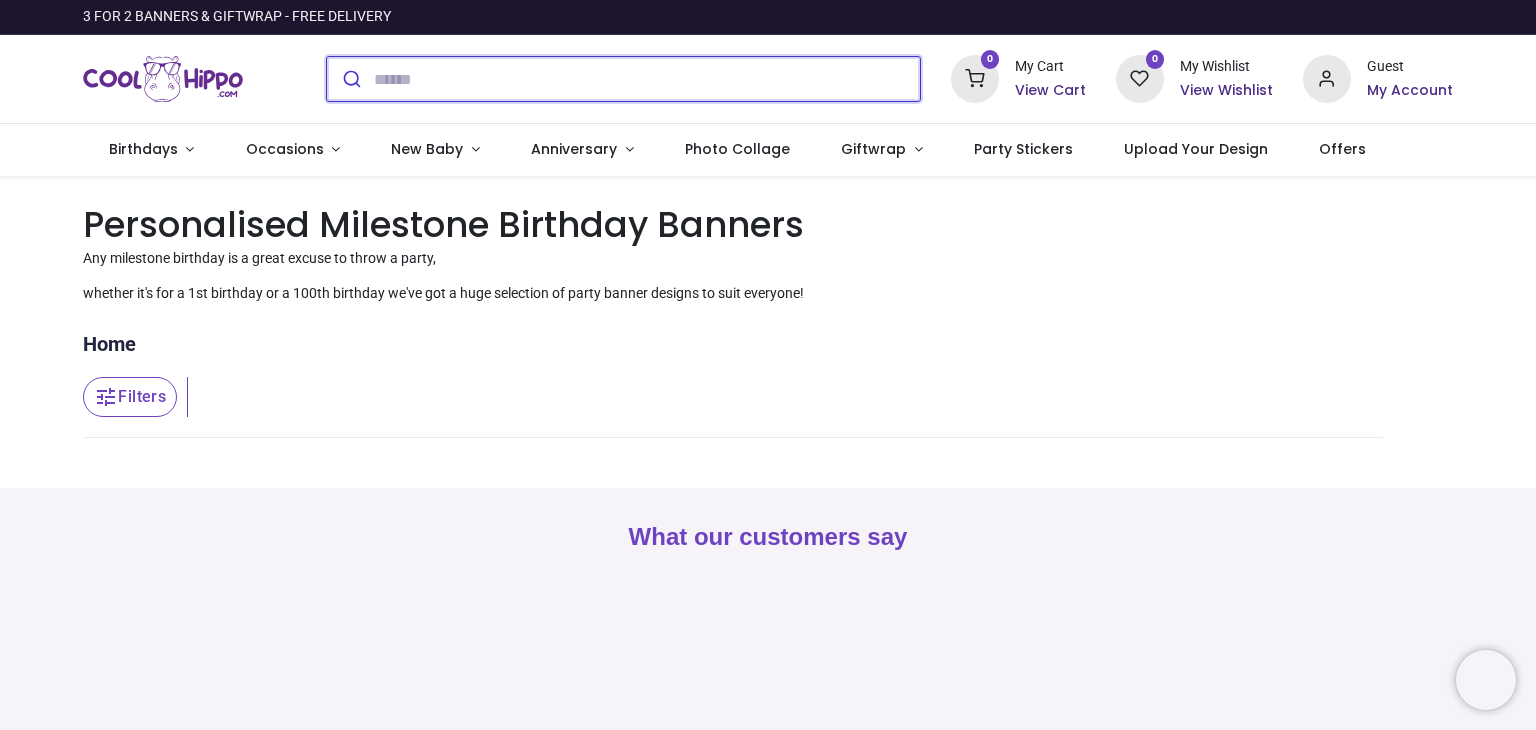 click at bounding box center (647, 79) 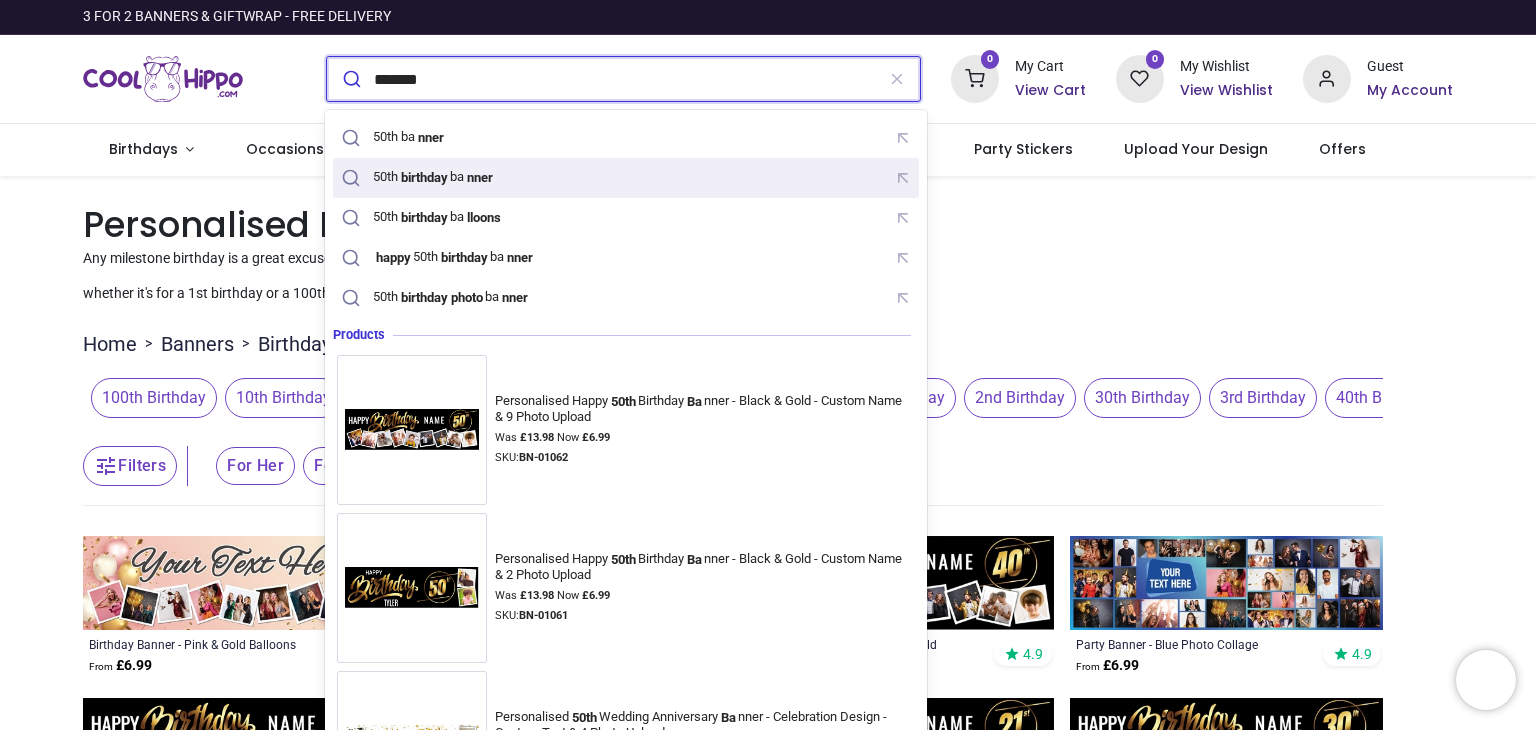 click on "birthday" at bounding box center (424, 177) 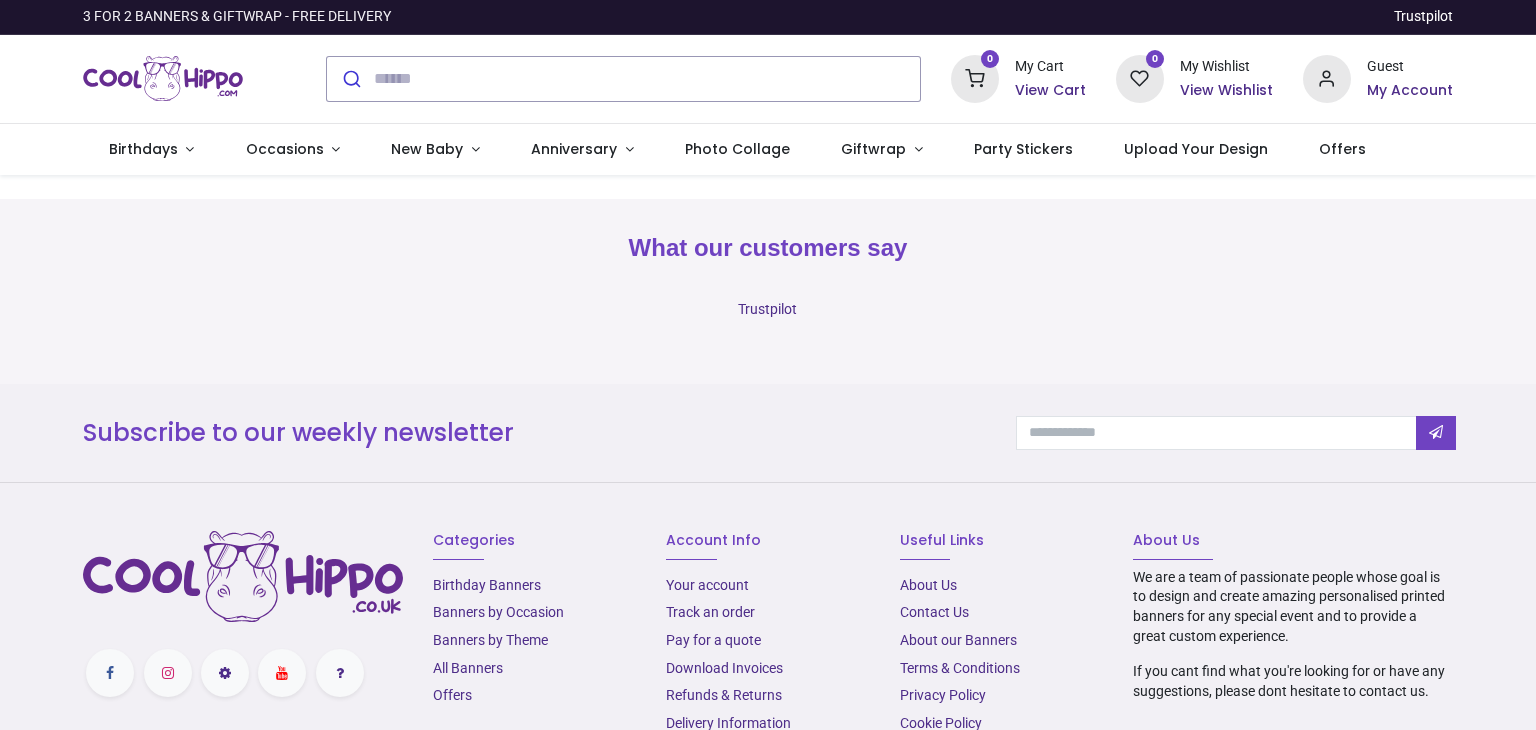scroll, scrollTop: 0, scrollLeft: 0, axis: both 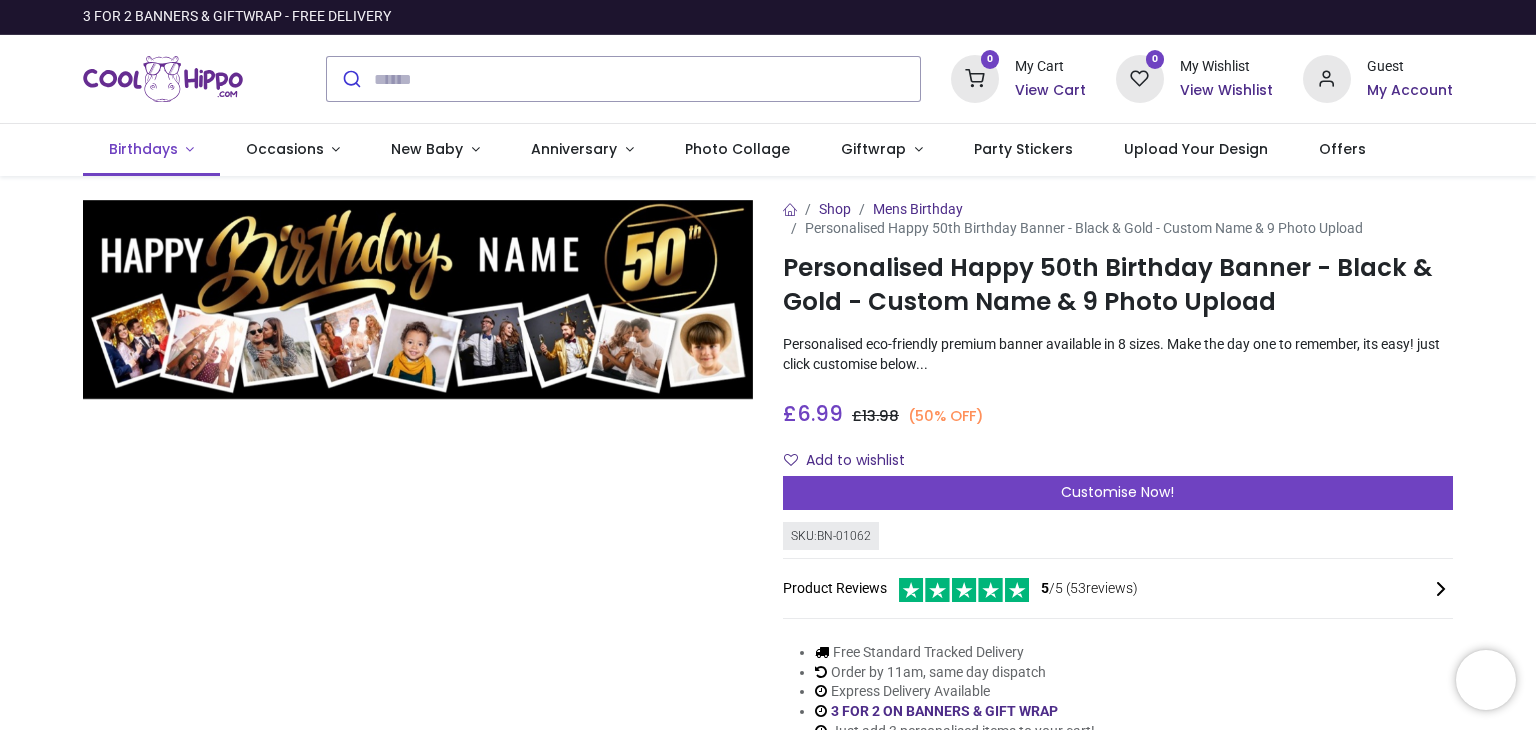 click on "Birthdays" at bounding box center [143, 149] 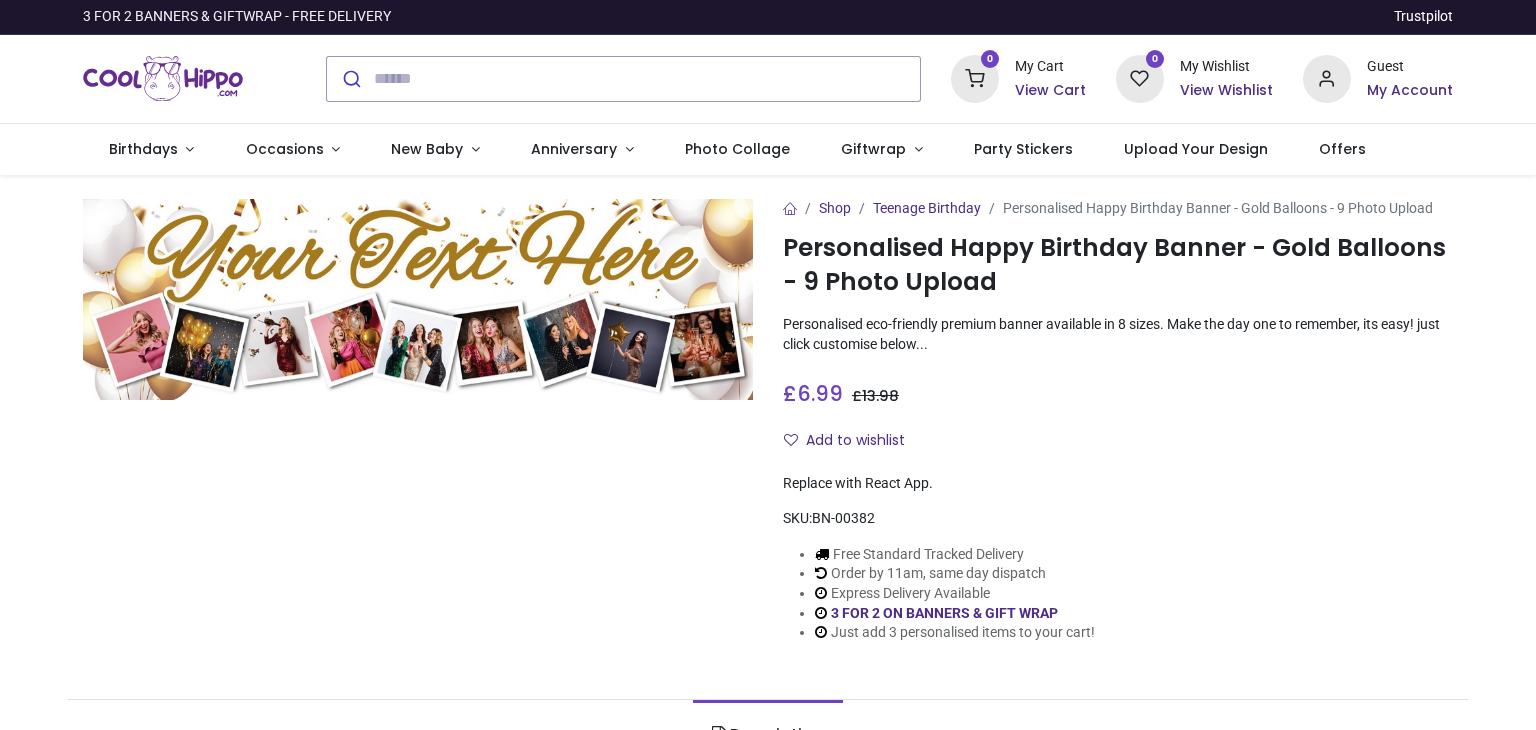 scroll, scrollTop: 0, scrollLeft: 0, axis: both 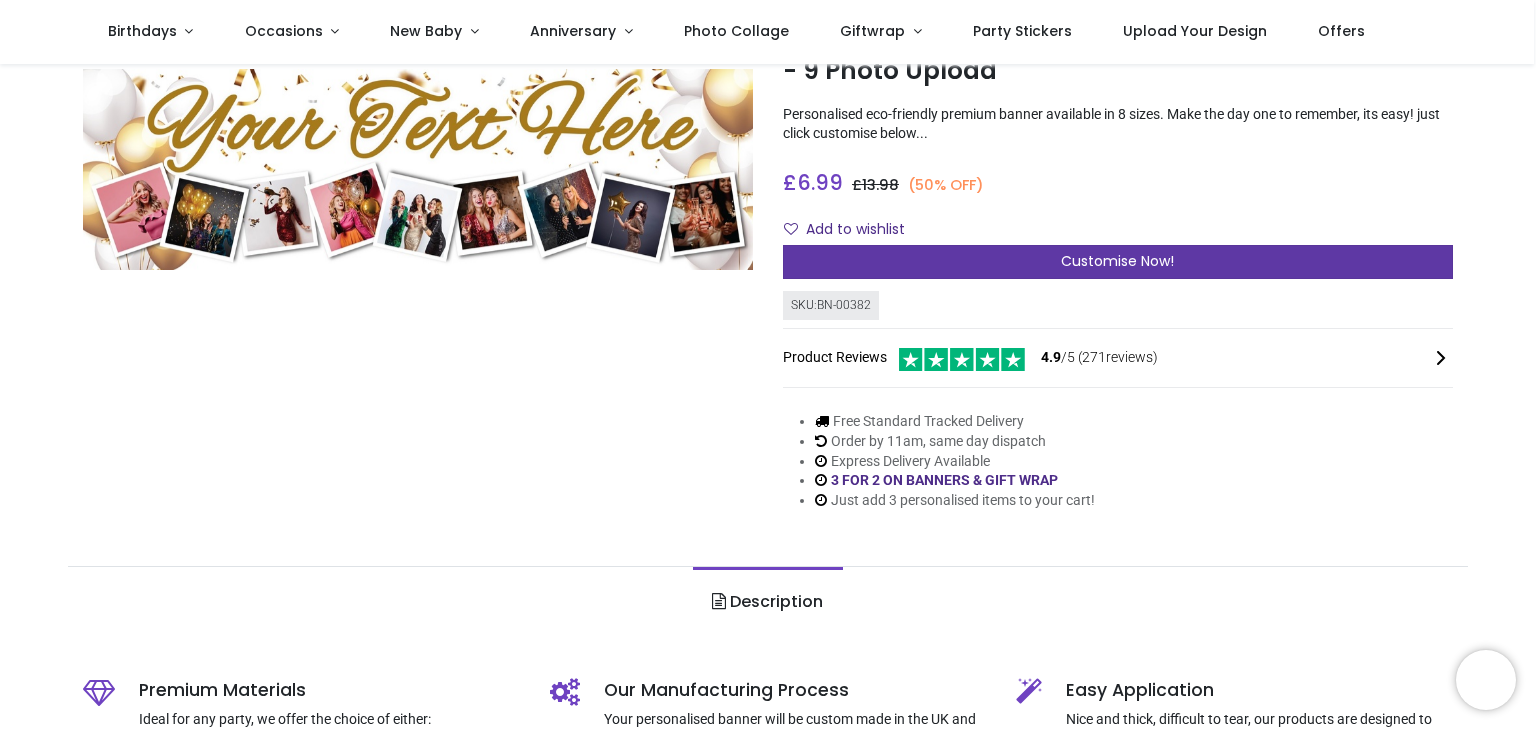 click on "Customise Now!" at bounding box center [1118, 262] 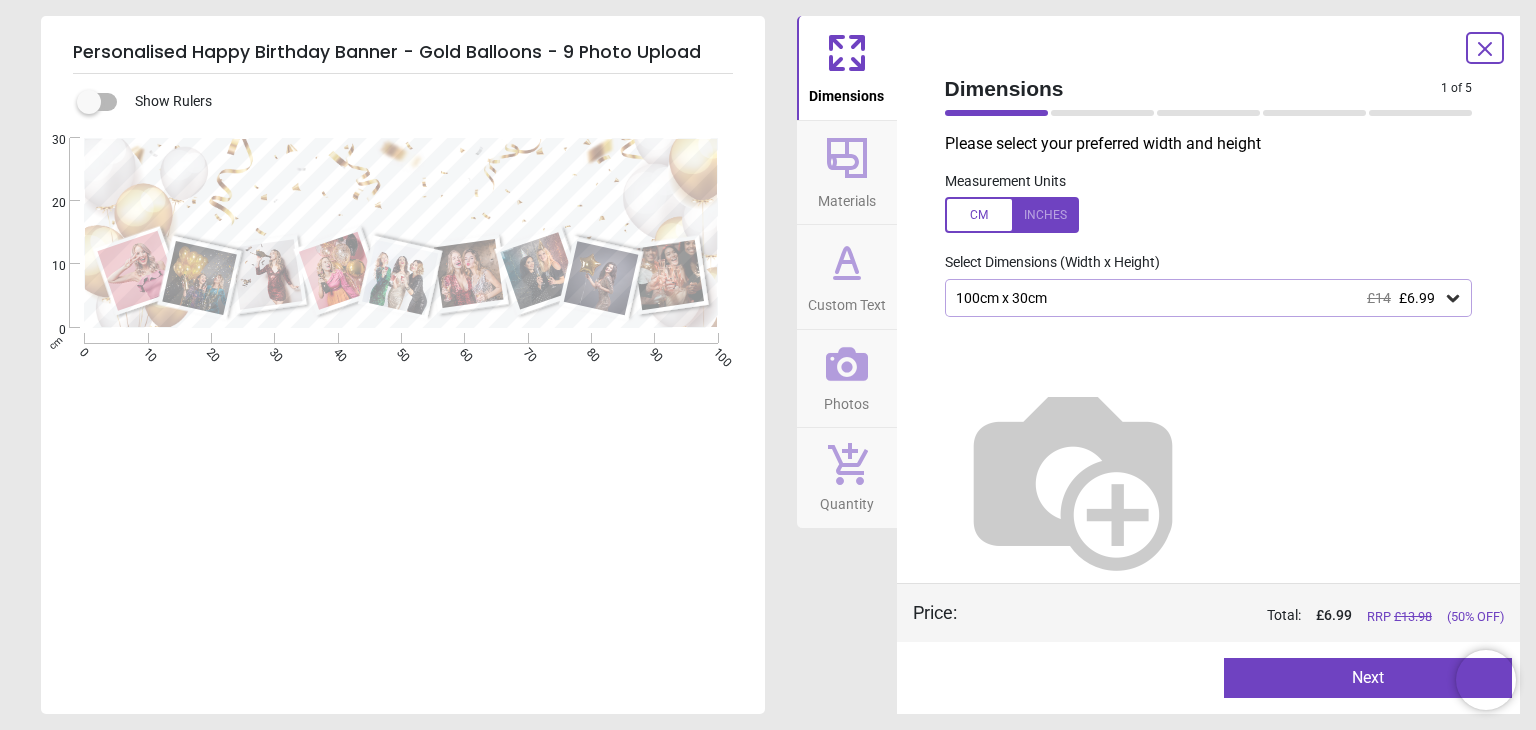 click at bounding box center [1073, 477] 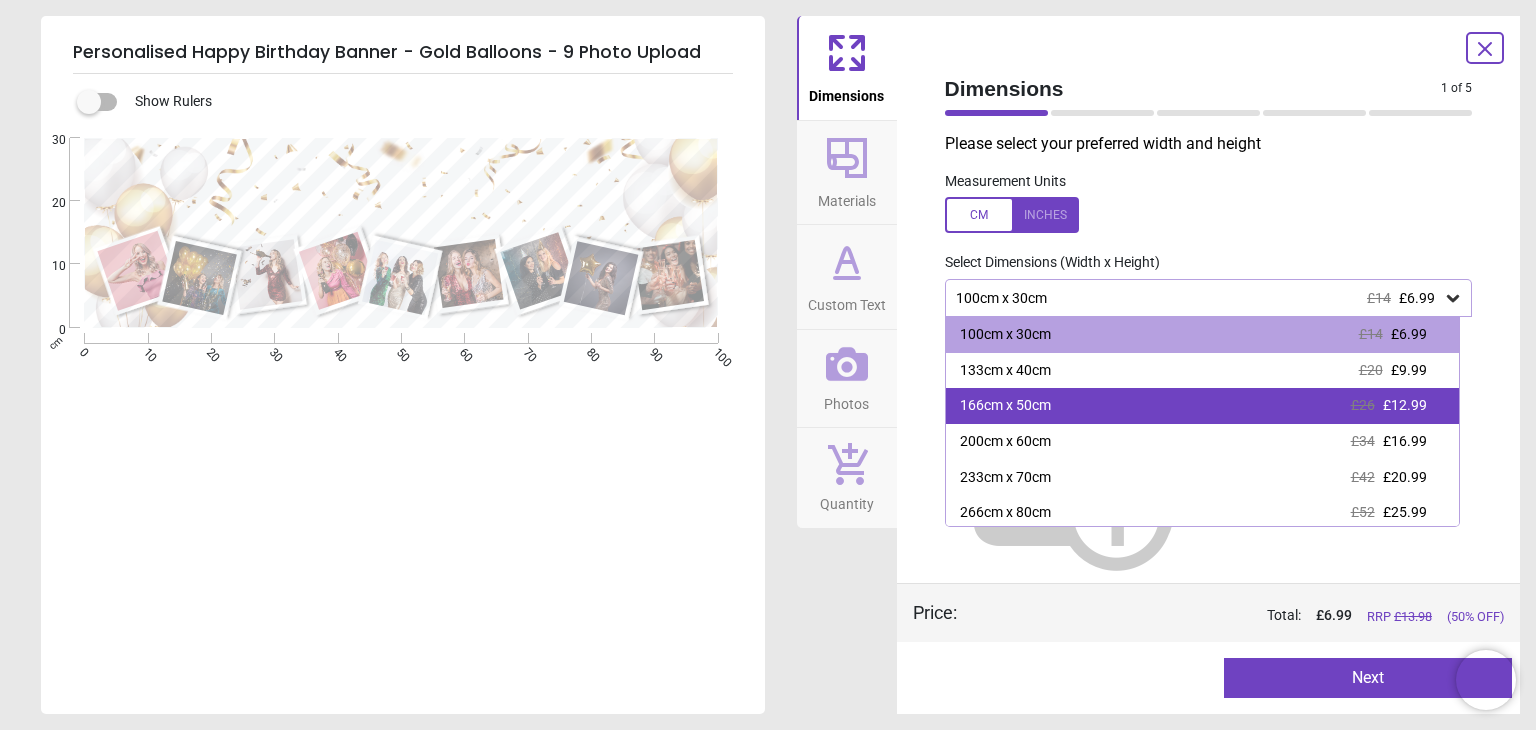 click on "£26" at bounding box center [1363, 405] 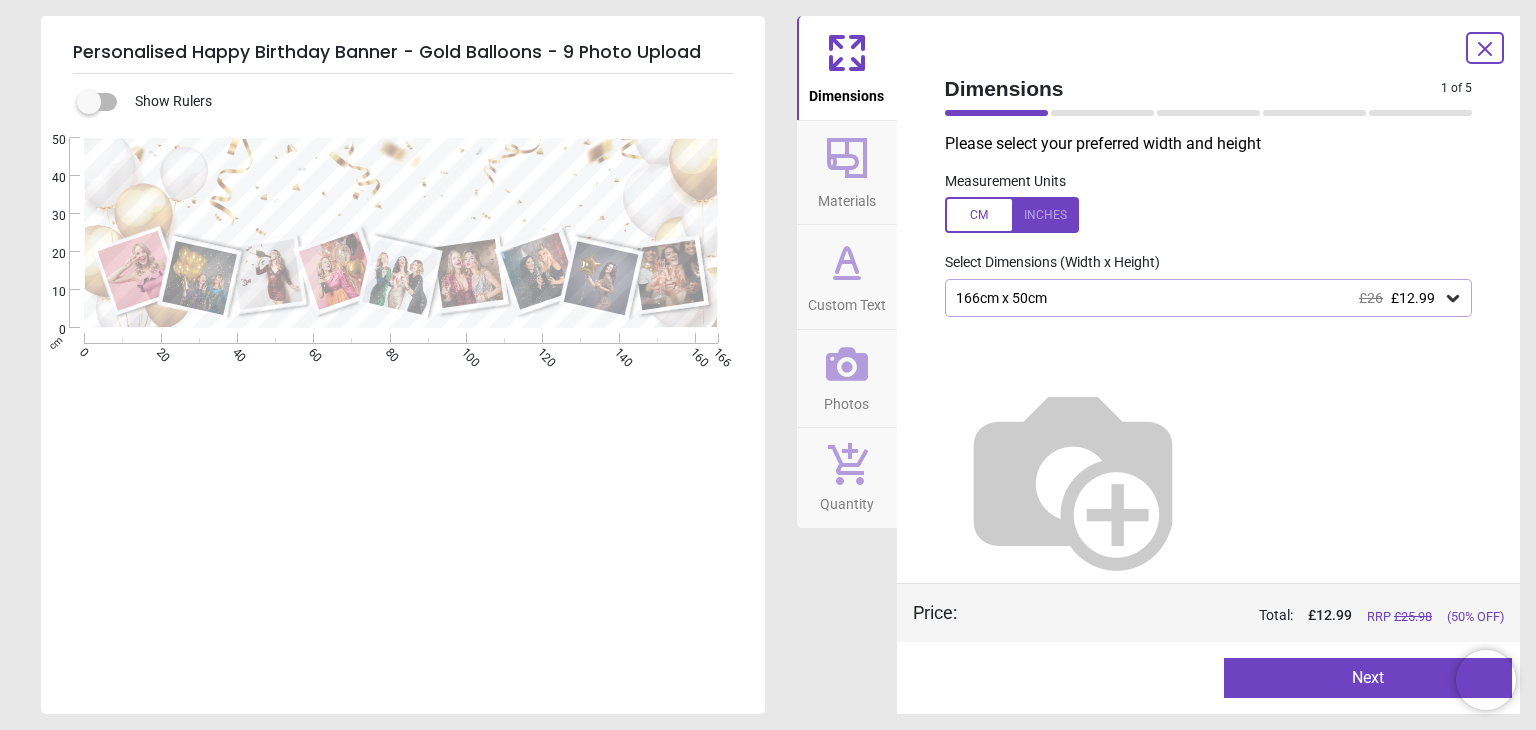 click on "Materials" at bounding box center [847, 173] 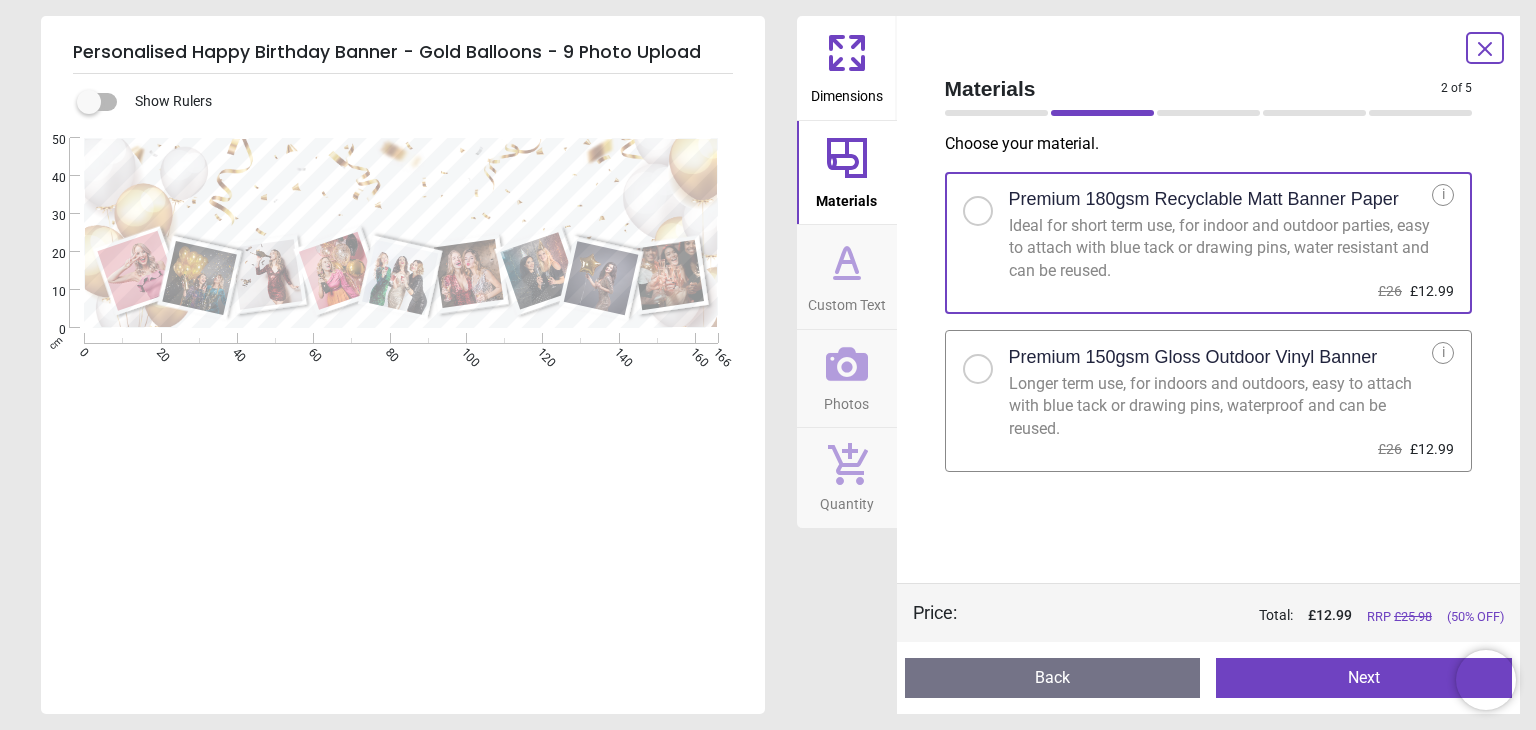click at bounding box center (978, 369) 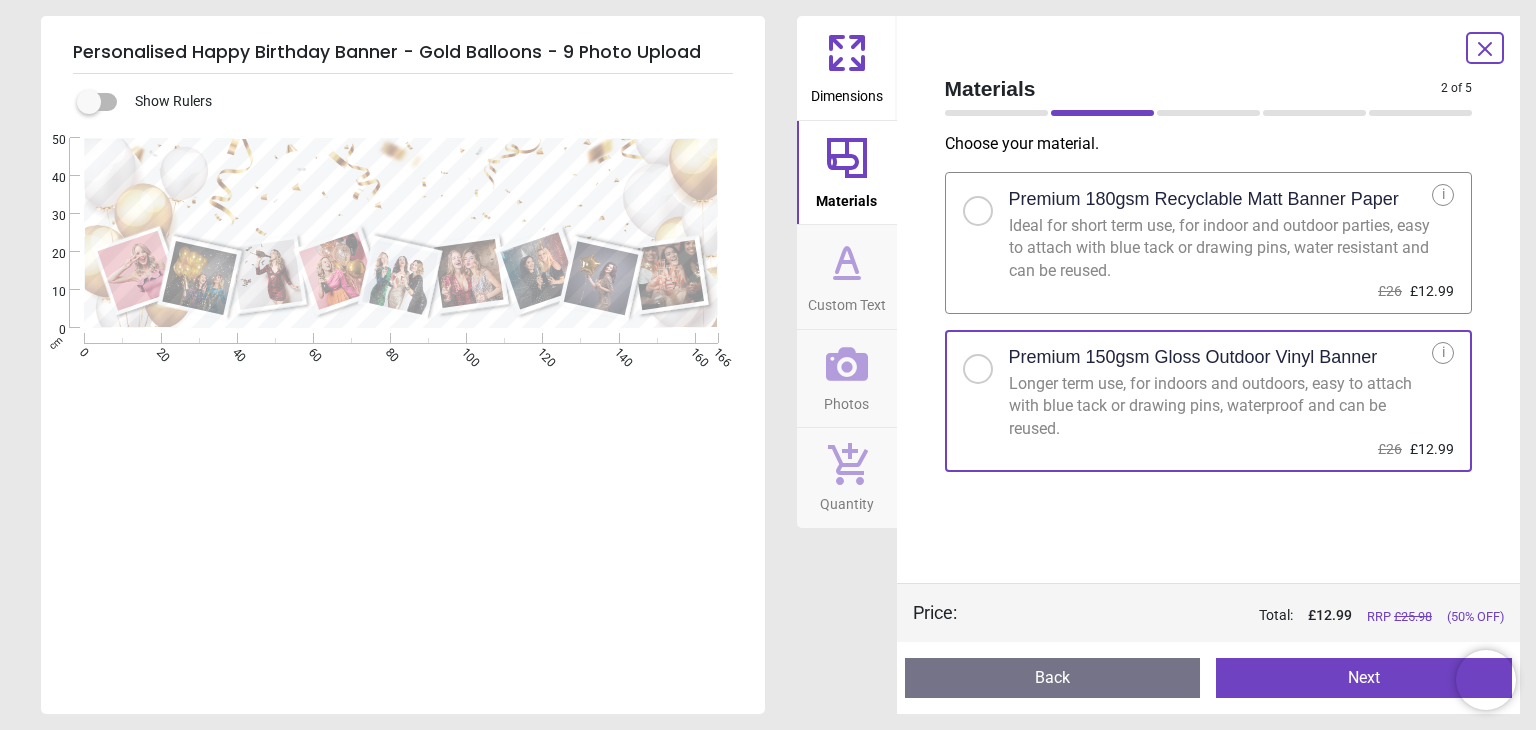 click 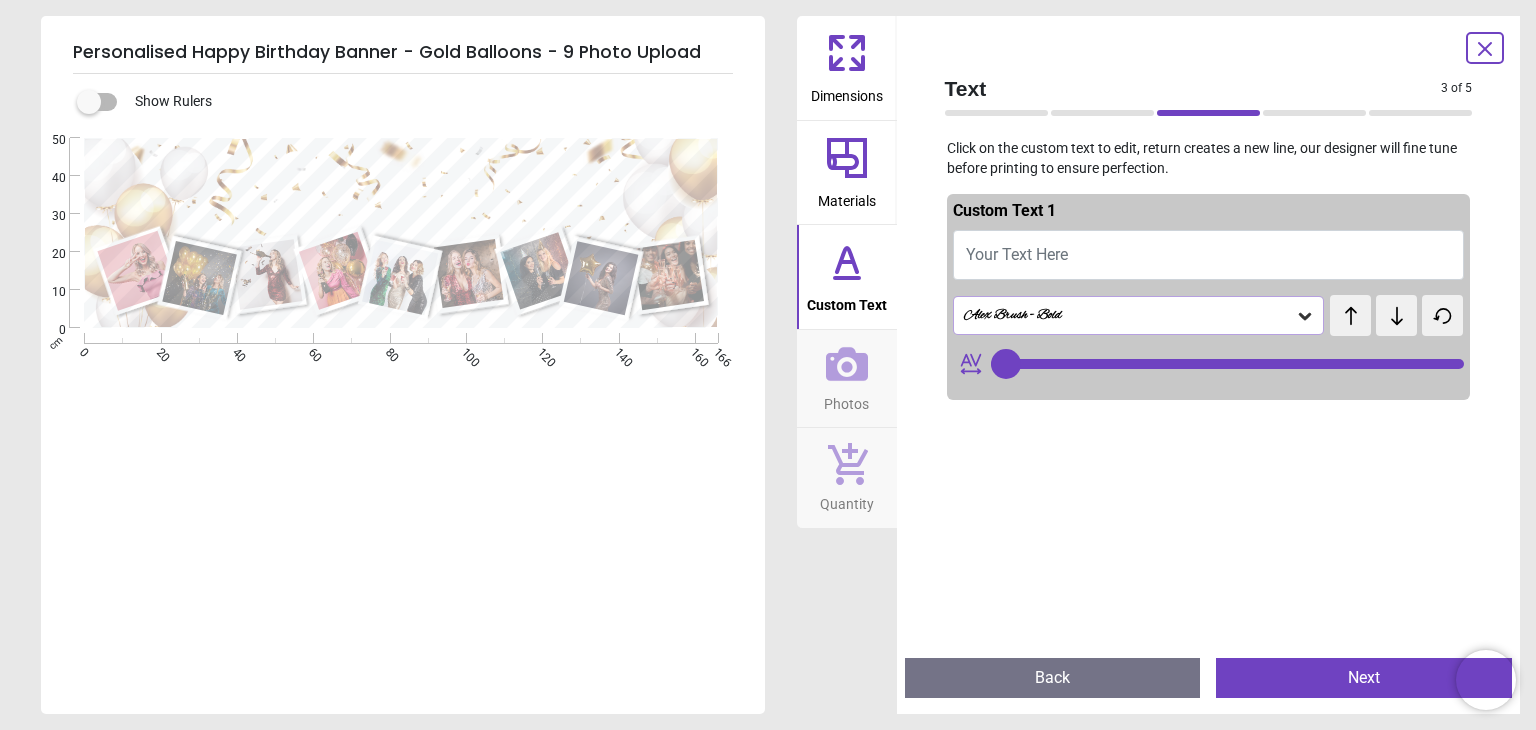 type on "**" 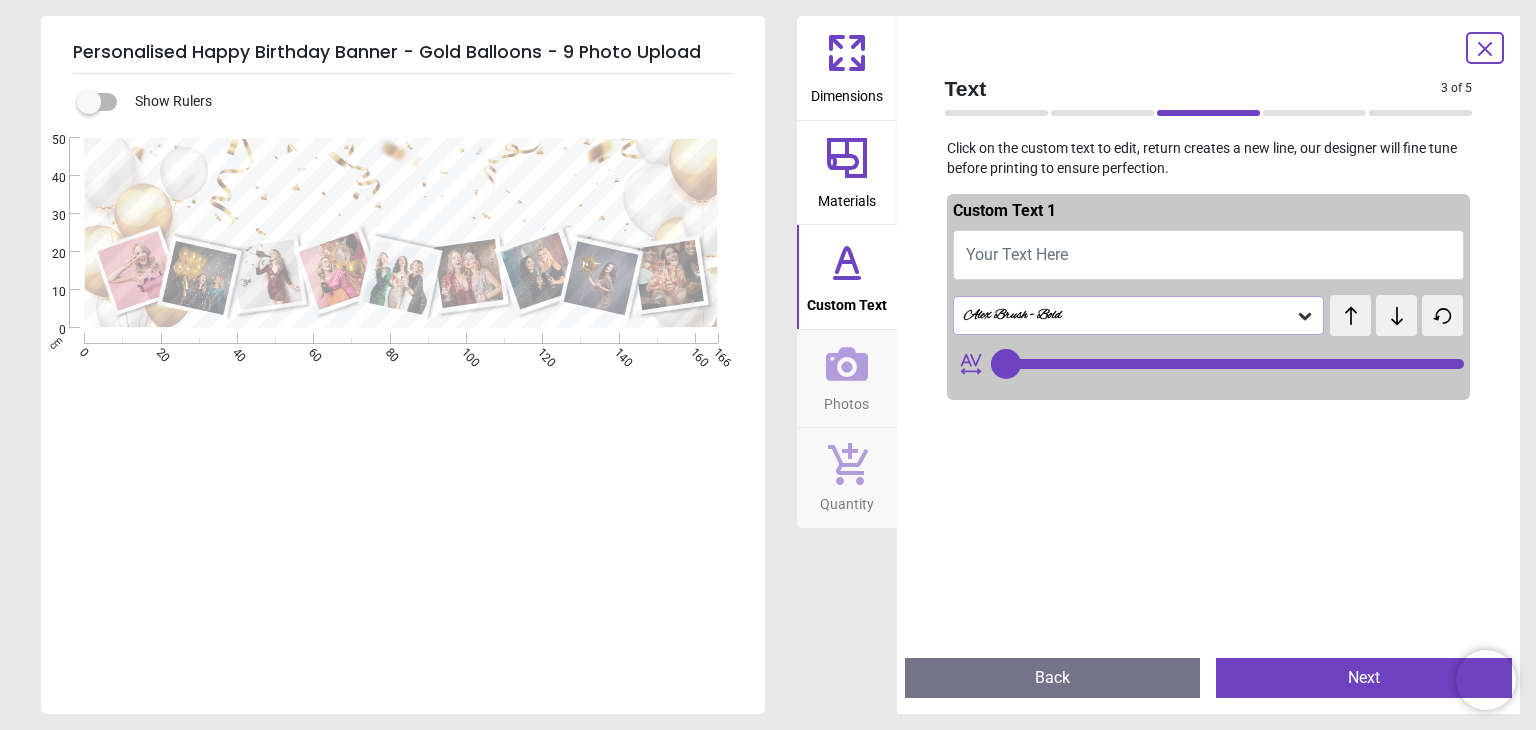 click on "Your Text Here" at bounding box center (1209, 255) 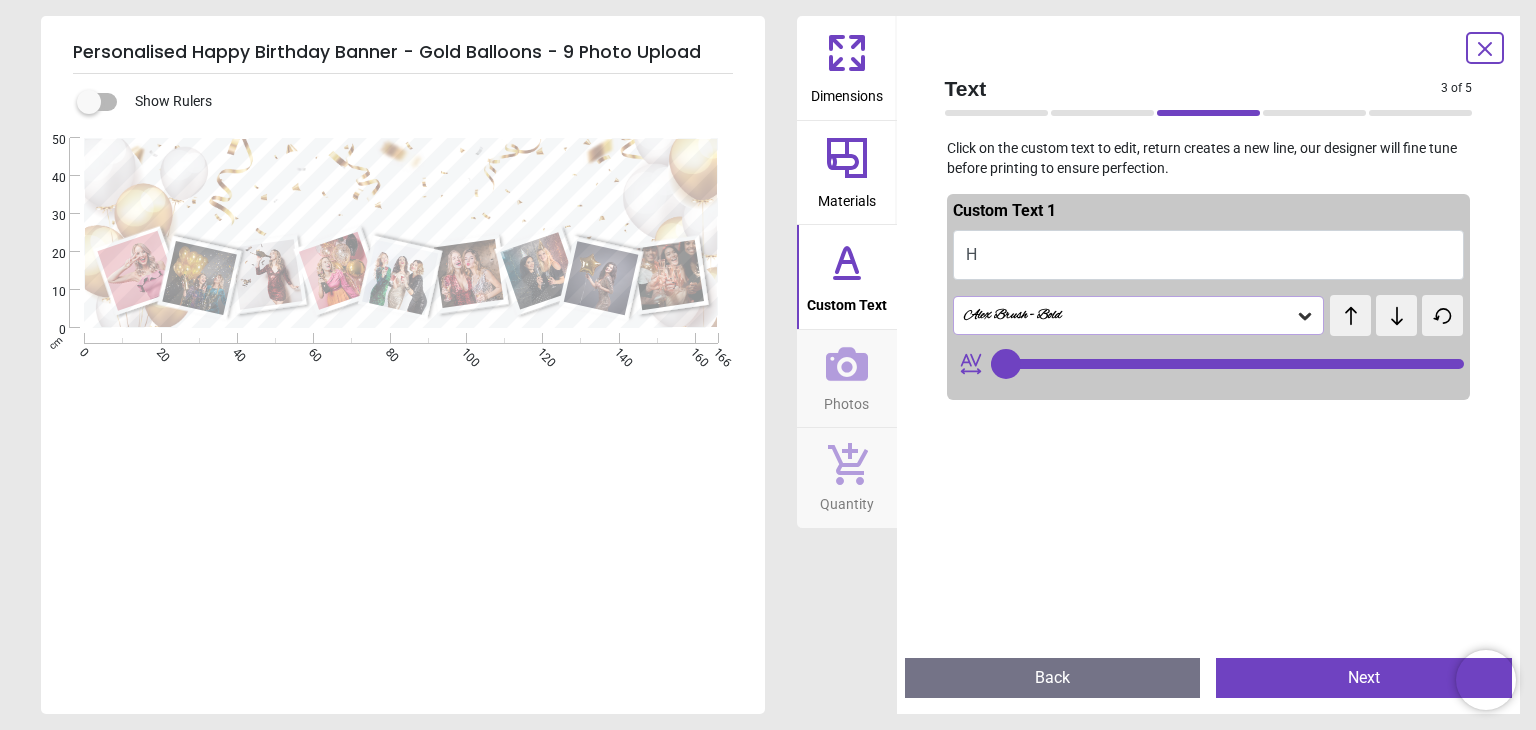 type on "**" 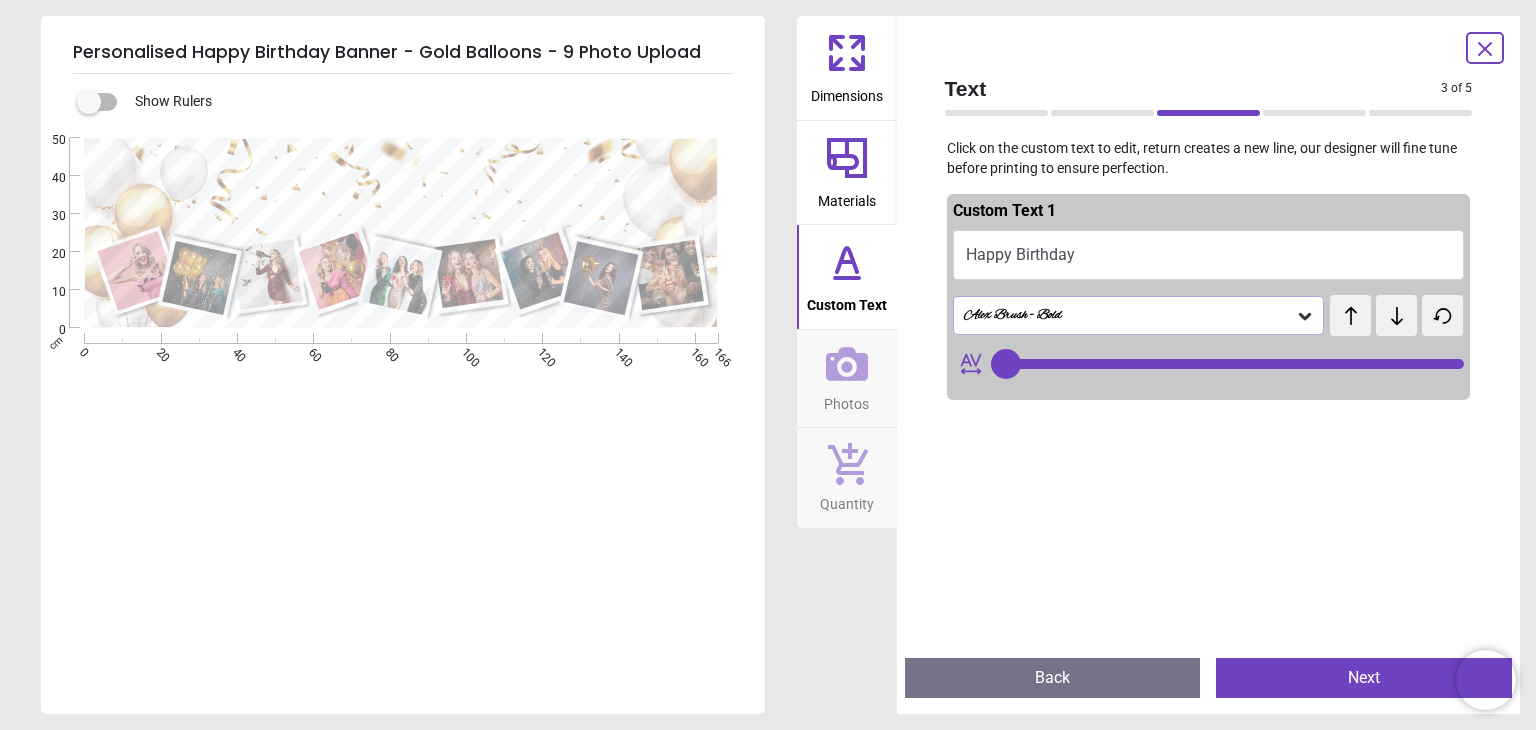 type on "**********" 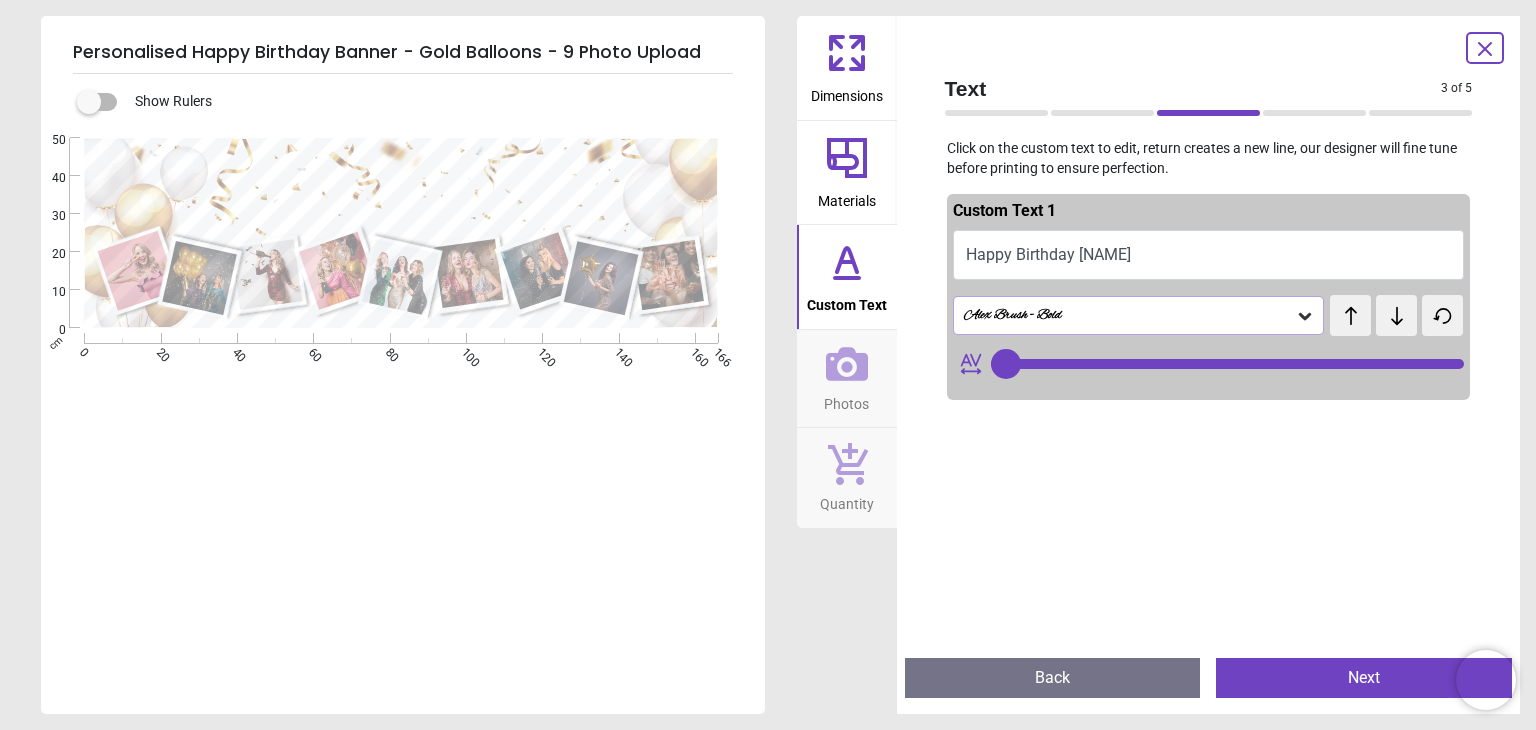 type on "**********" 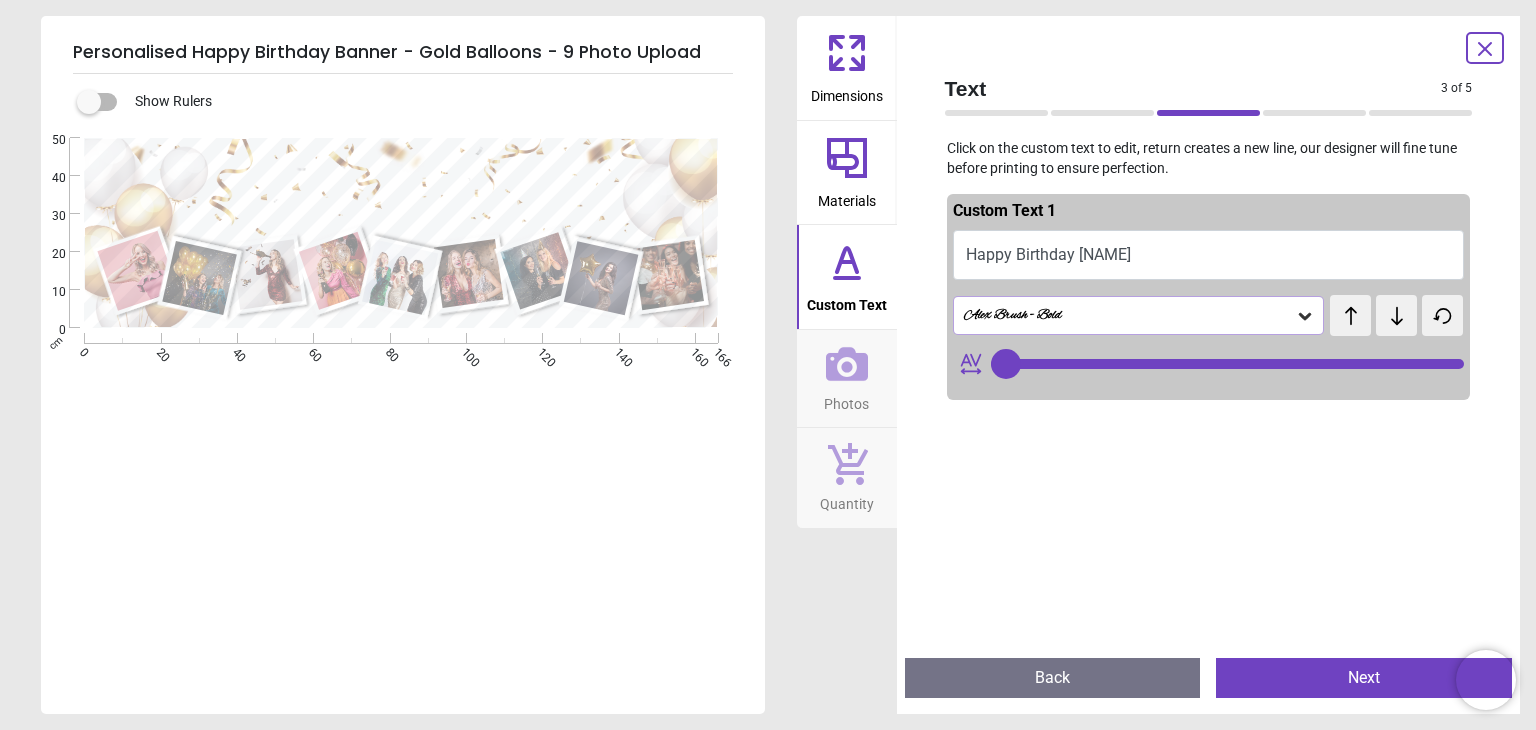 type on "**" 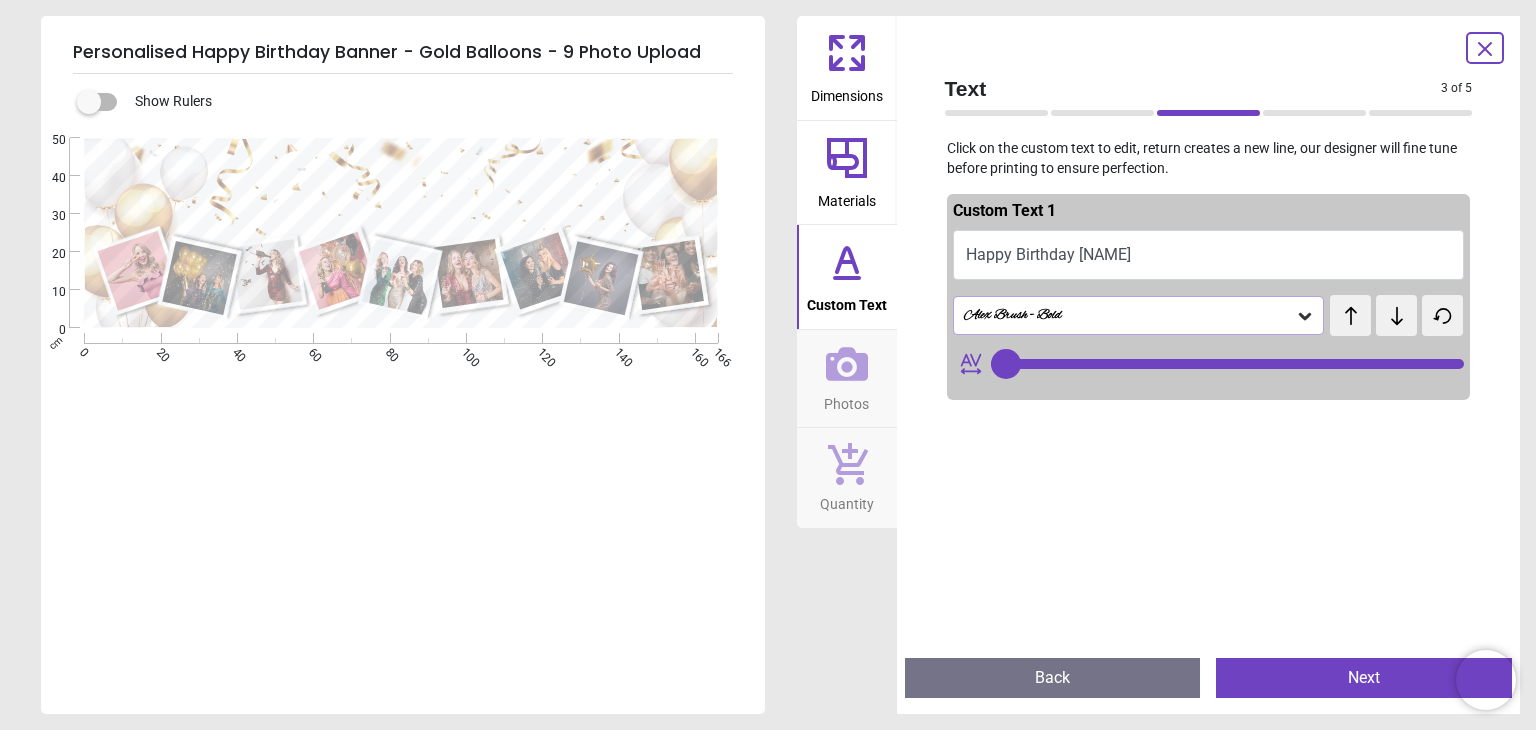 type on "**********" 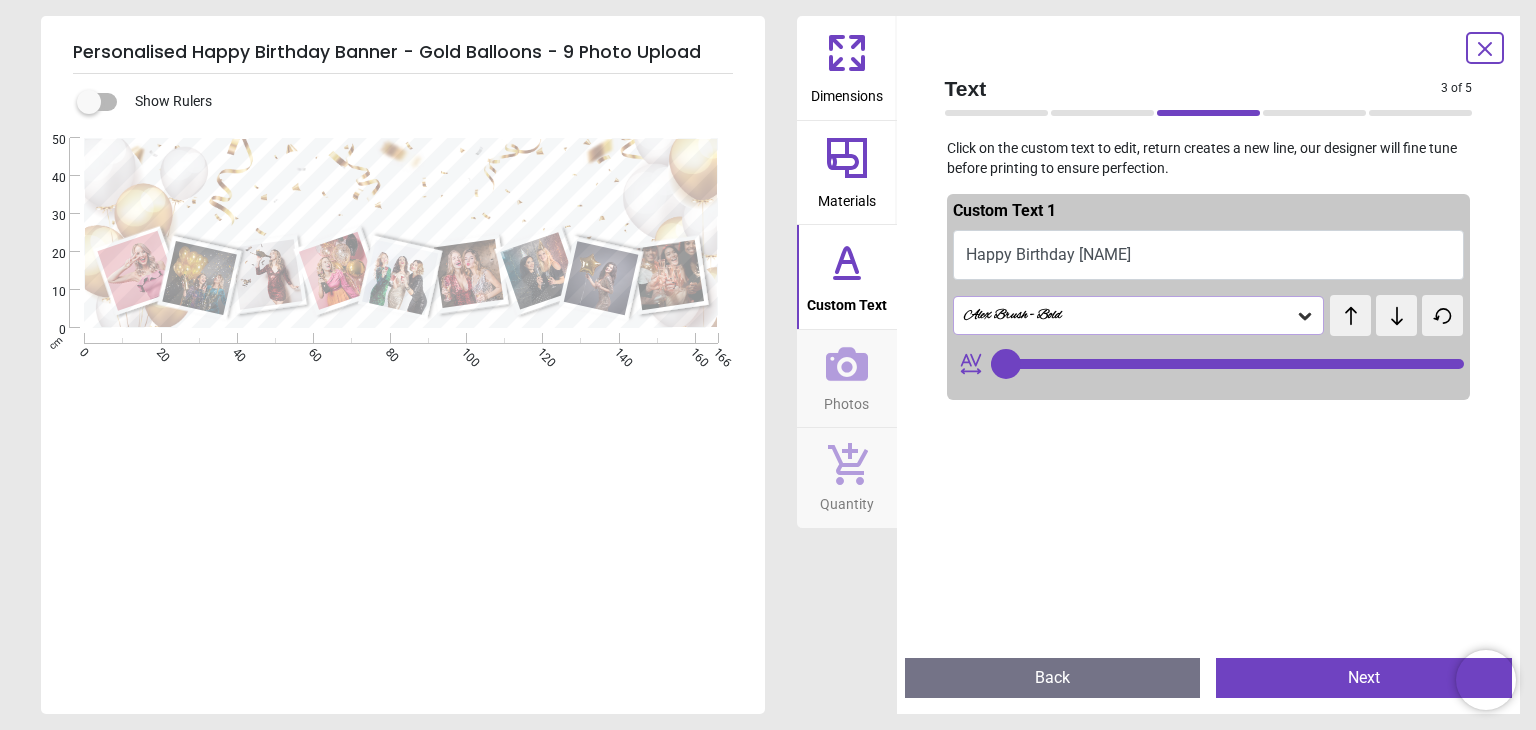 type on "**" 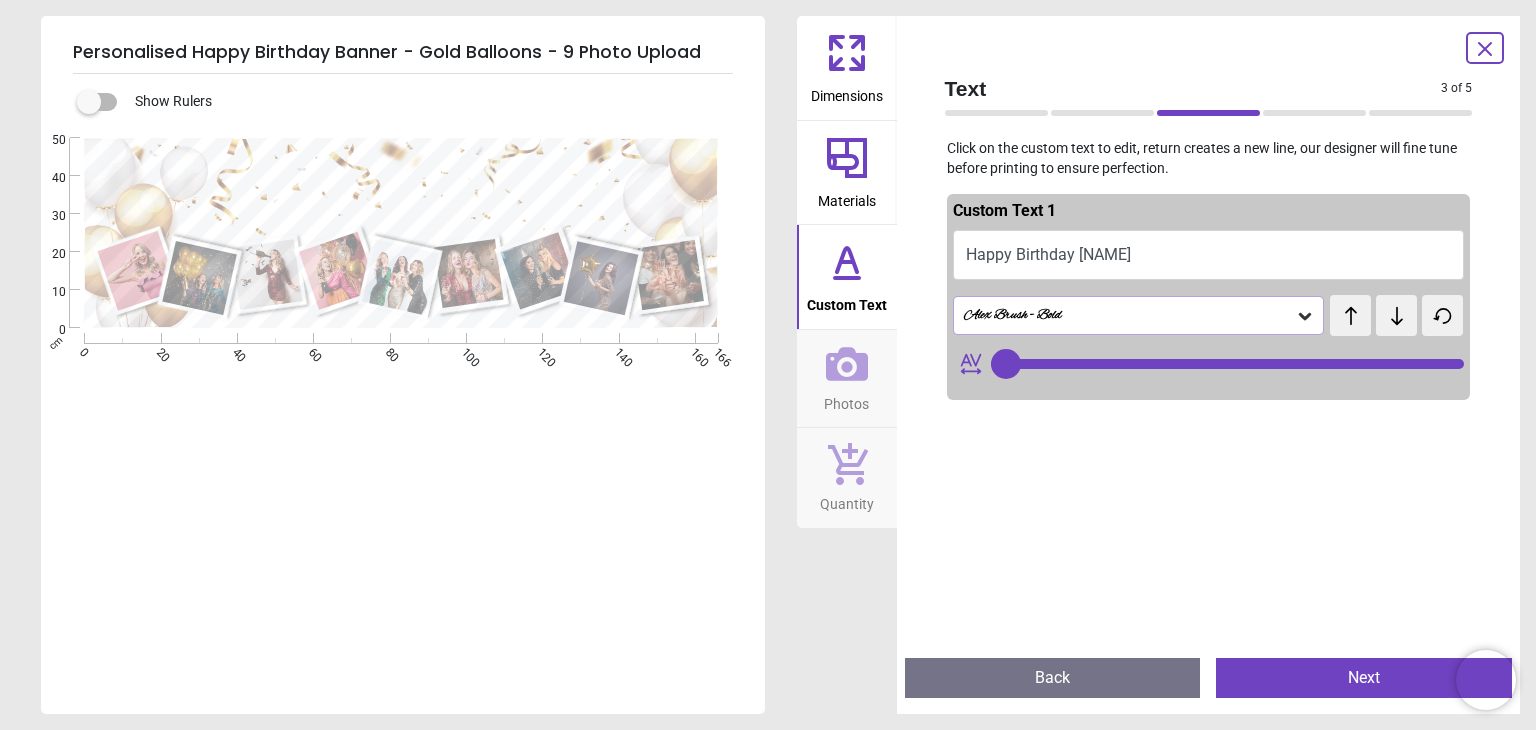 scroll, scrollTop: 2, scrollLeft: 0, axis: vertical 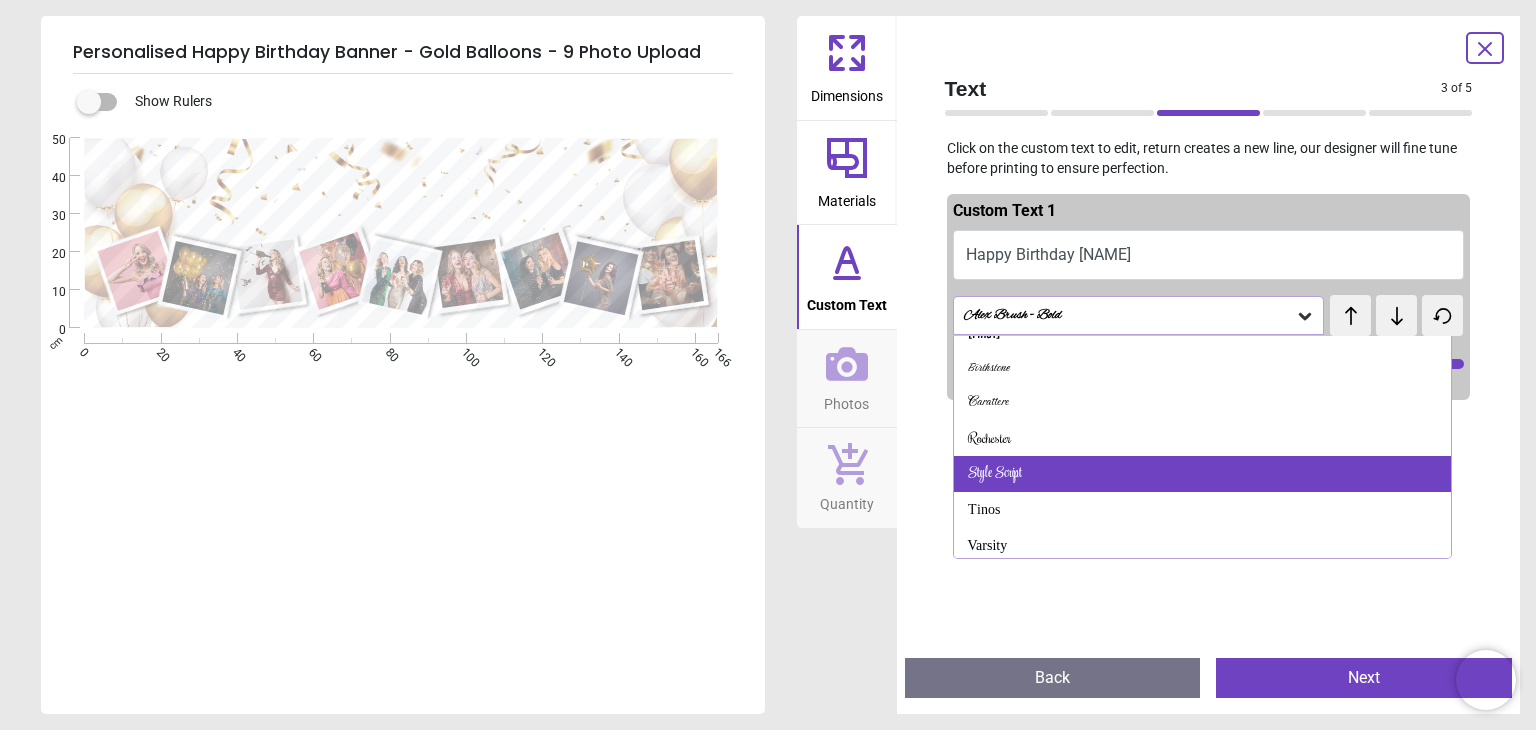 click on "Style Script" at bounding box center [1202, 474] 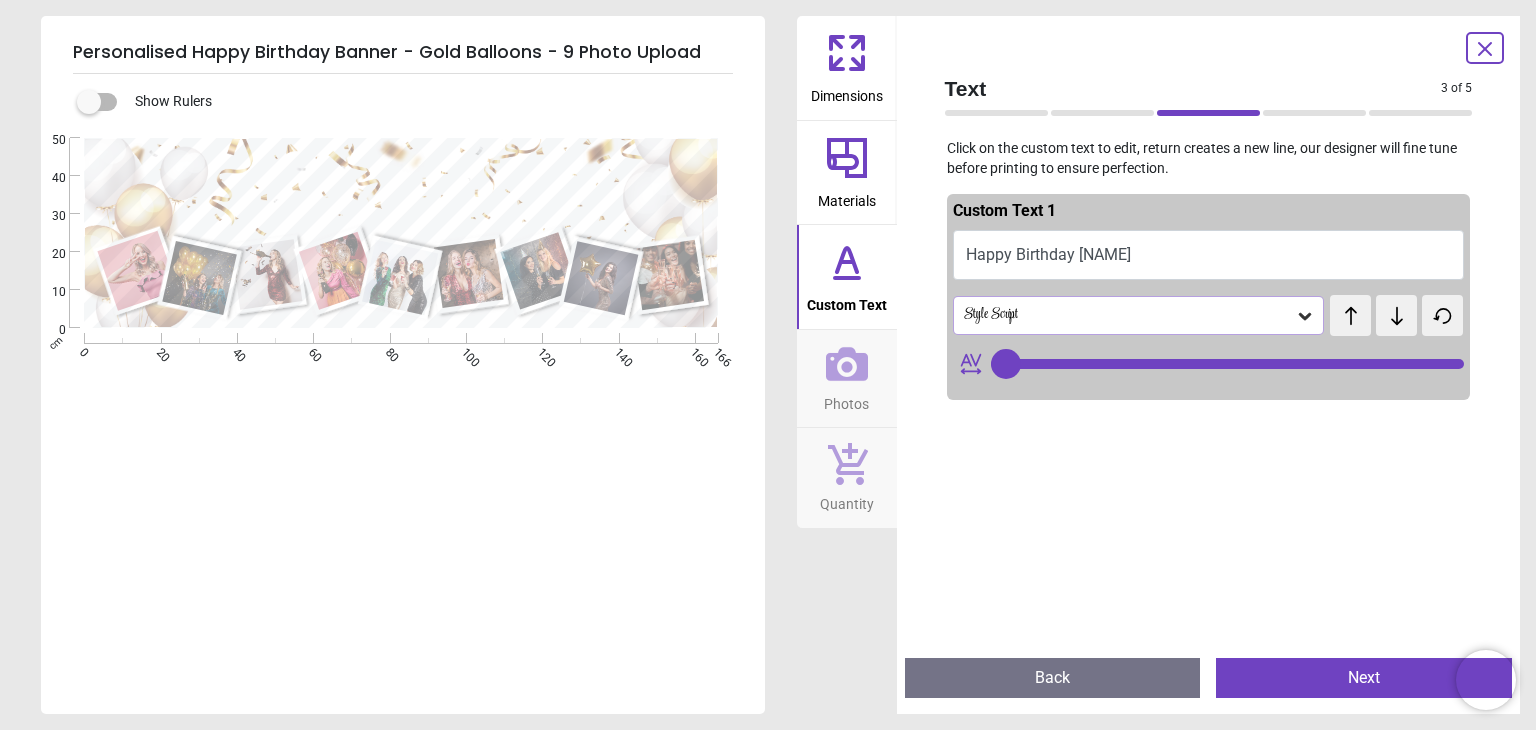 click on "Style Script" at bounding box center [1129, 315] 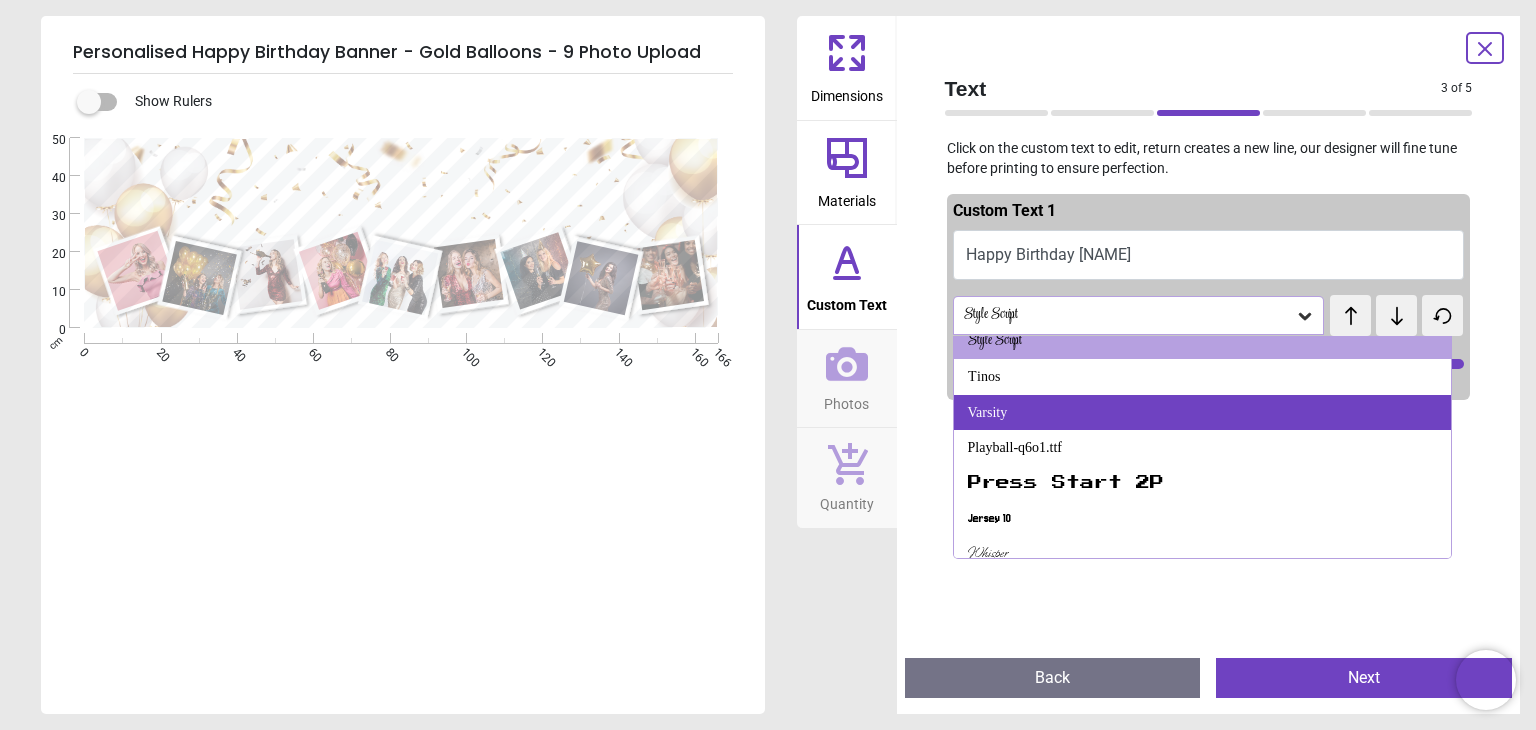 scroll, scrollTop: 433, scrollLeft: 0, axis: vertical 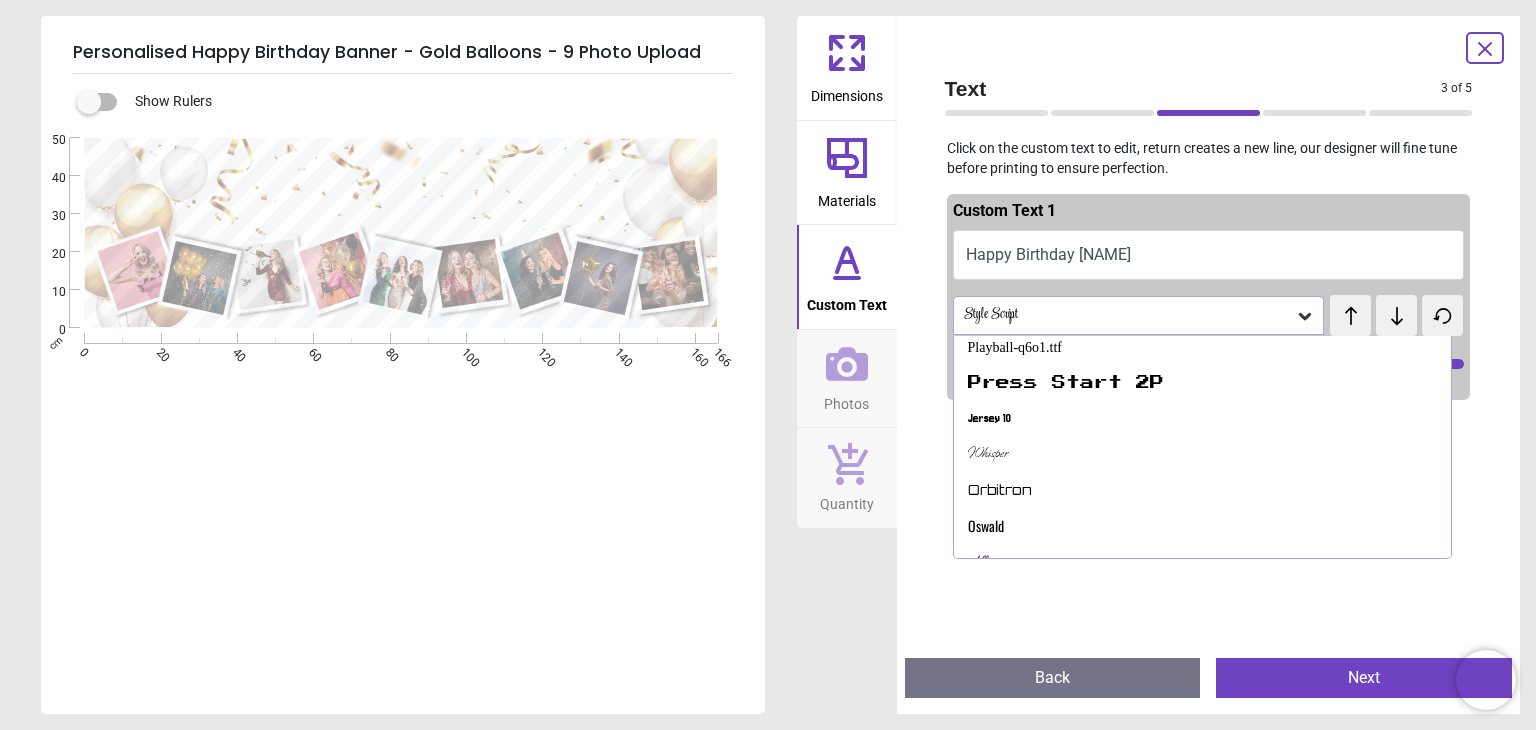 click on "Jersey 10" at bounding box center (1202, 419) 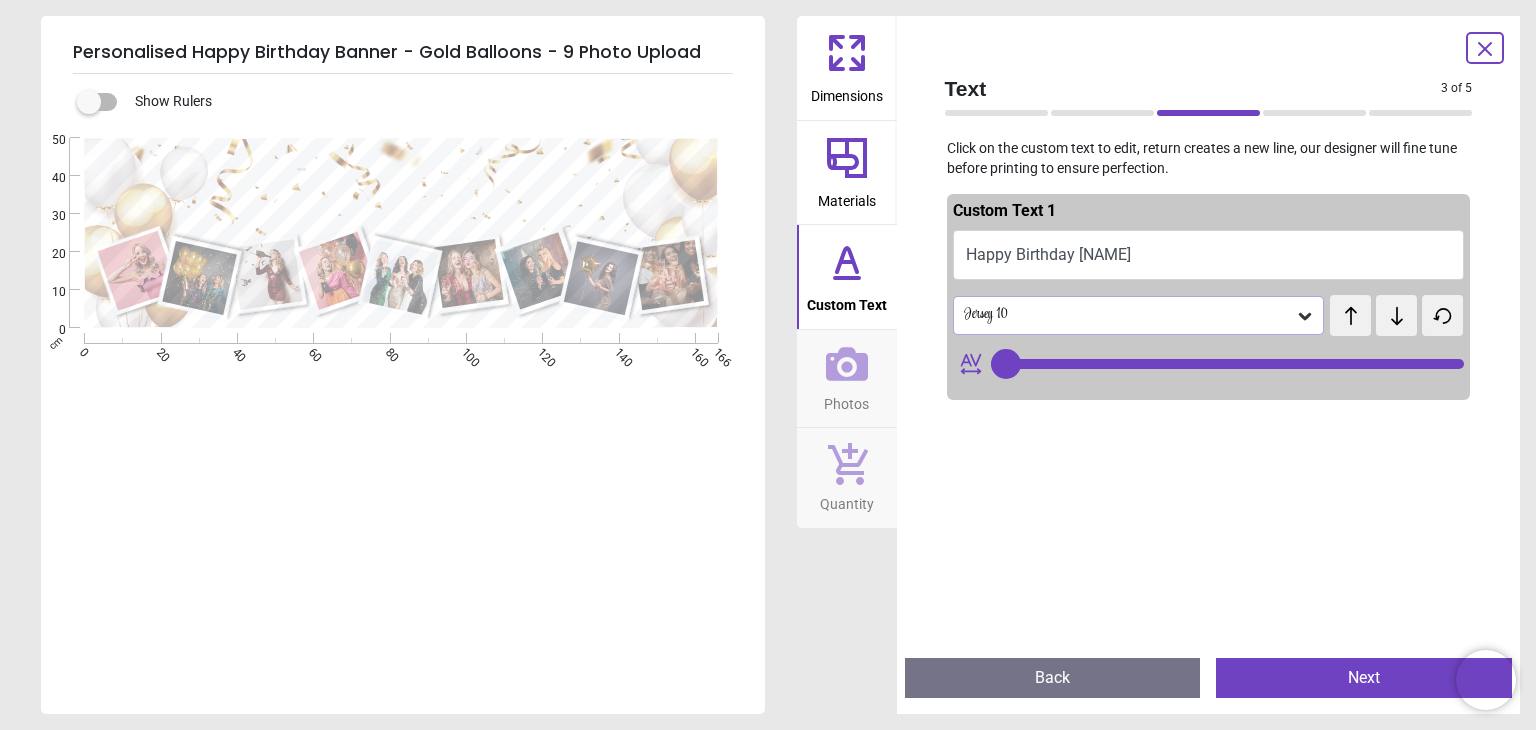 click at bounding box center (1305, 315) 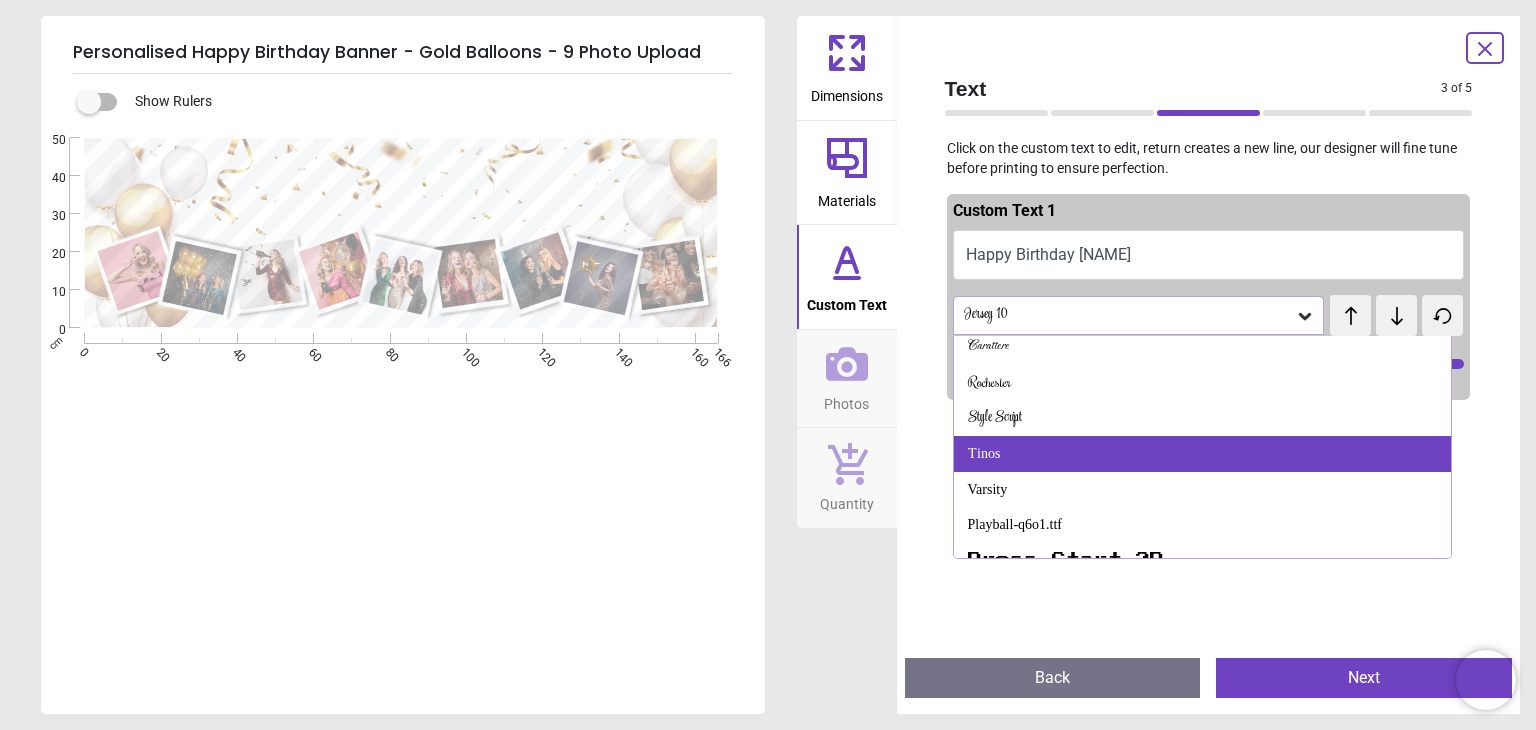 scroll, scrollTop: 312, scrollLeft: 0, axis: vertical 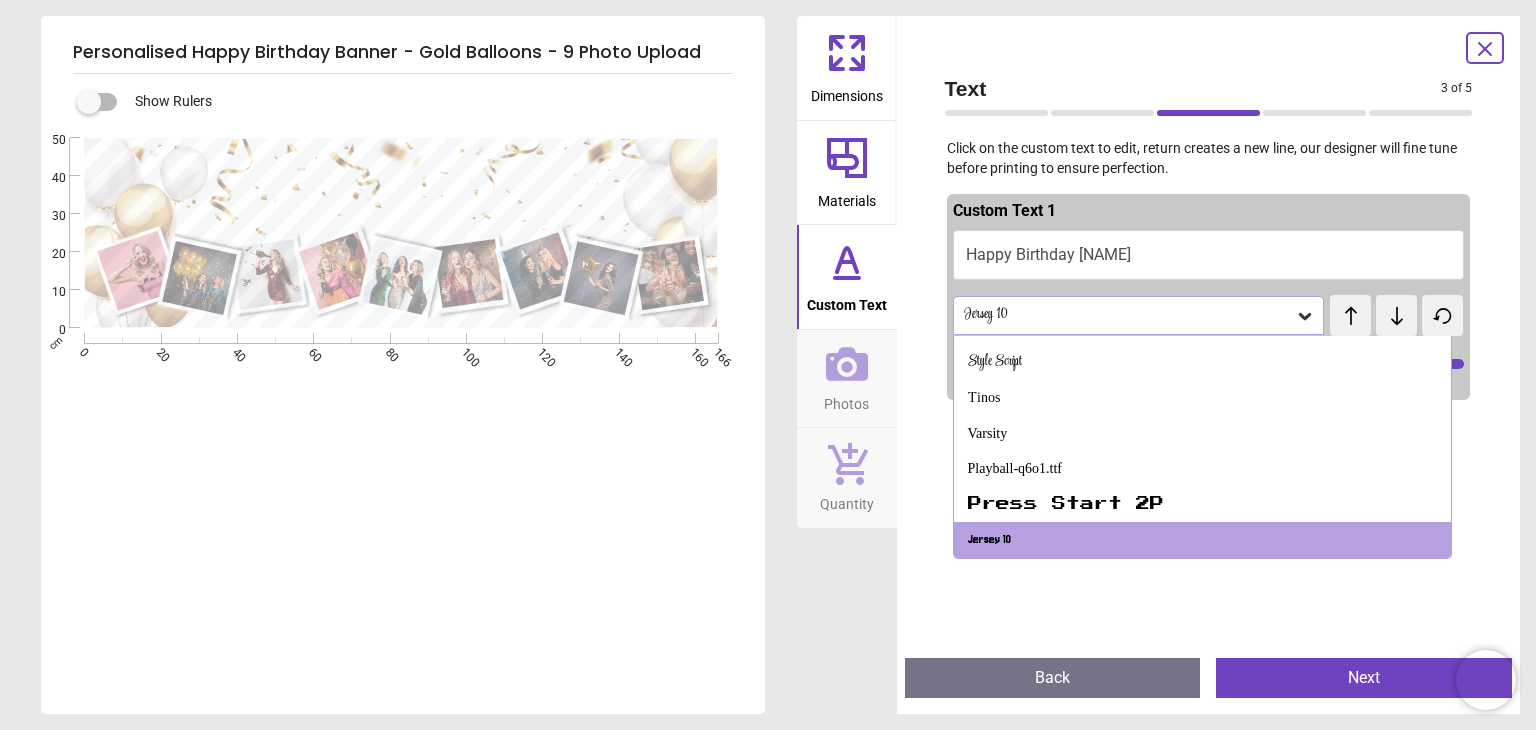 click on "Style Script" at bounding box center (1202, 362) 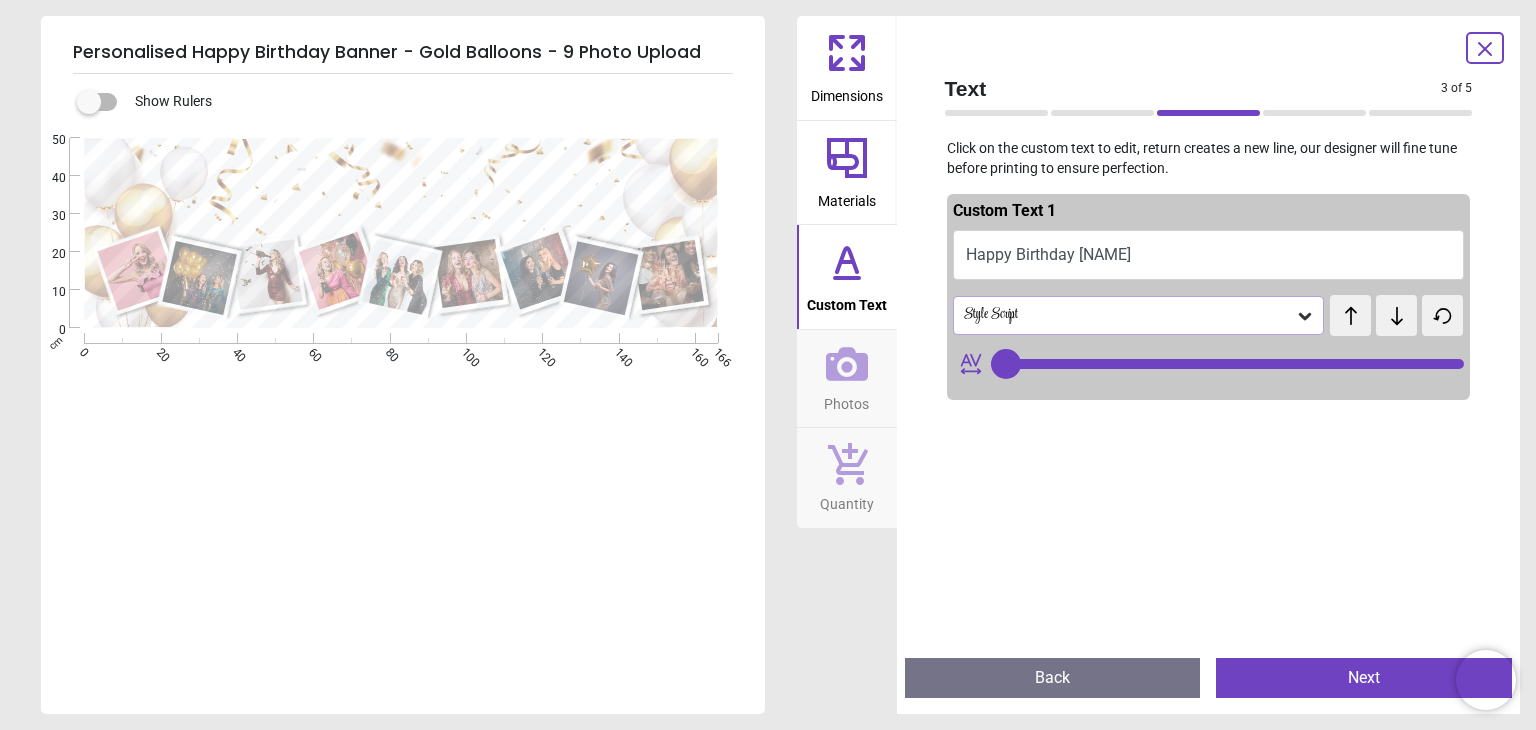 click 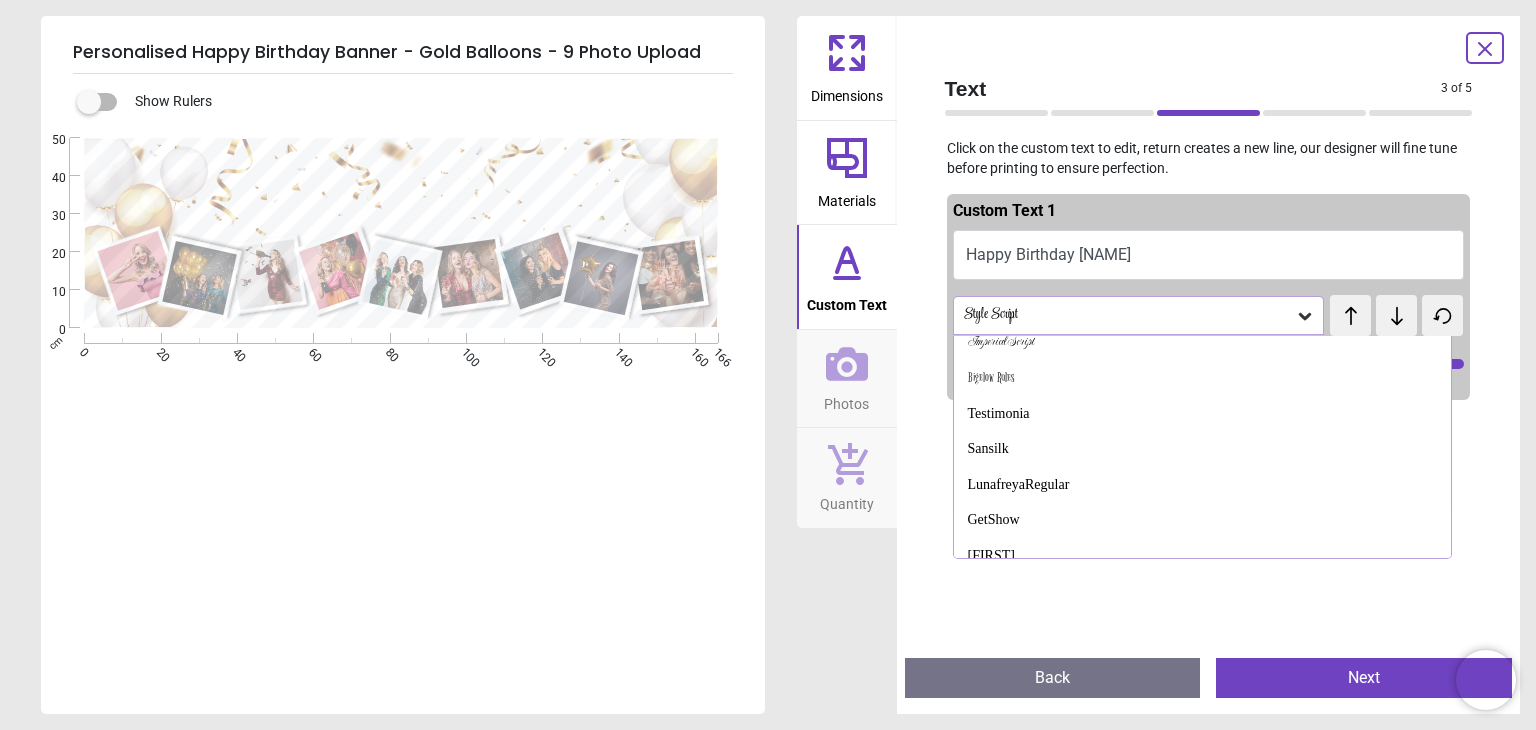 scroll, scrollTop: 1133, scrollLeft: 0, axis: vertical 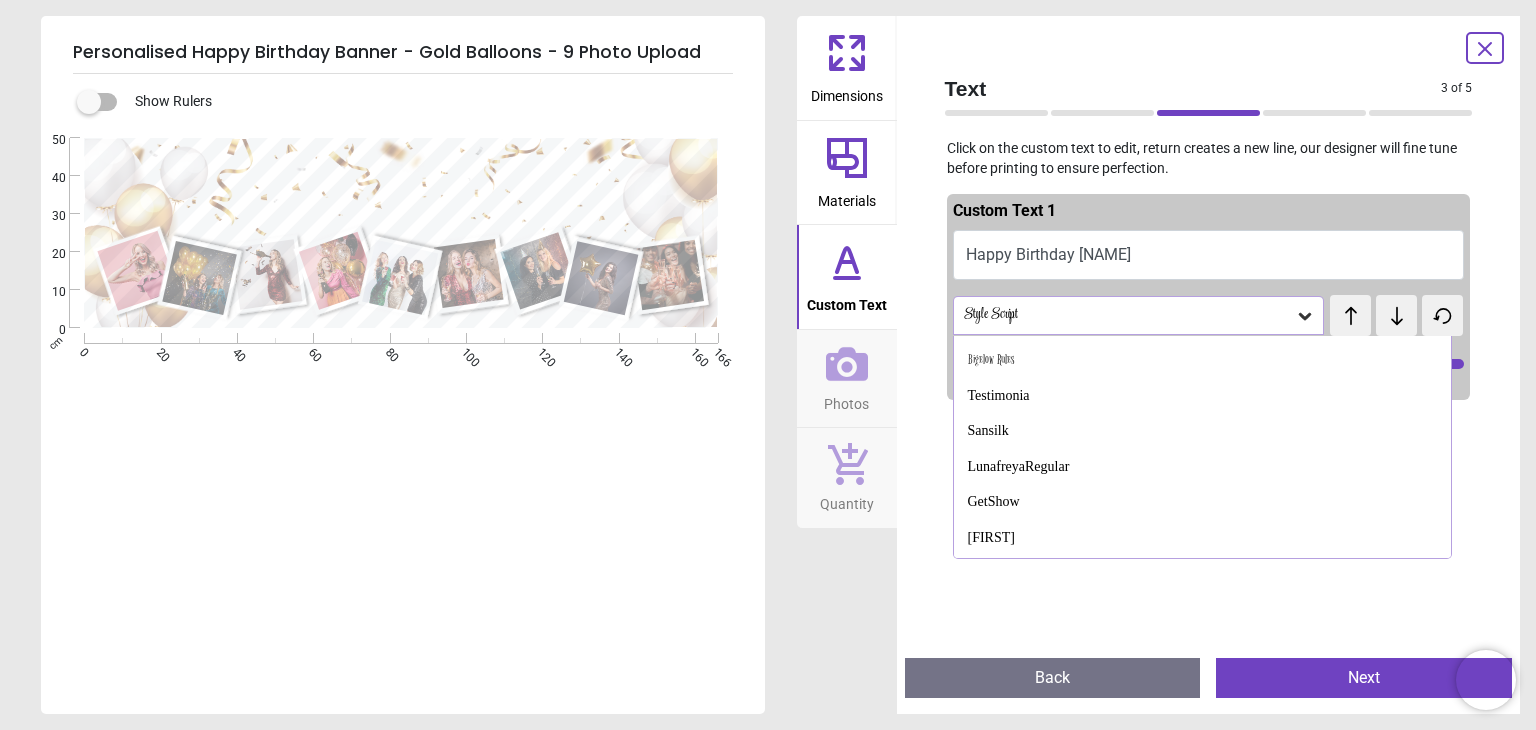click on "Sansilk" at bounding box center [1202, 431] 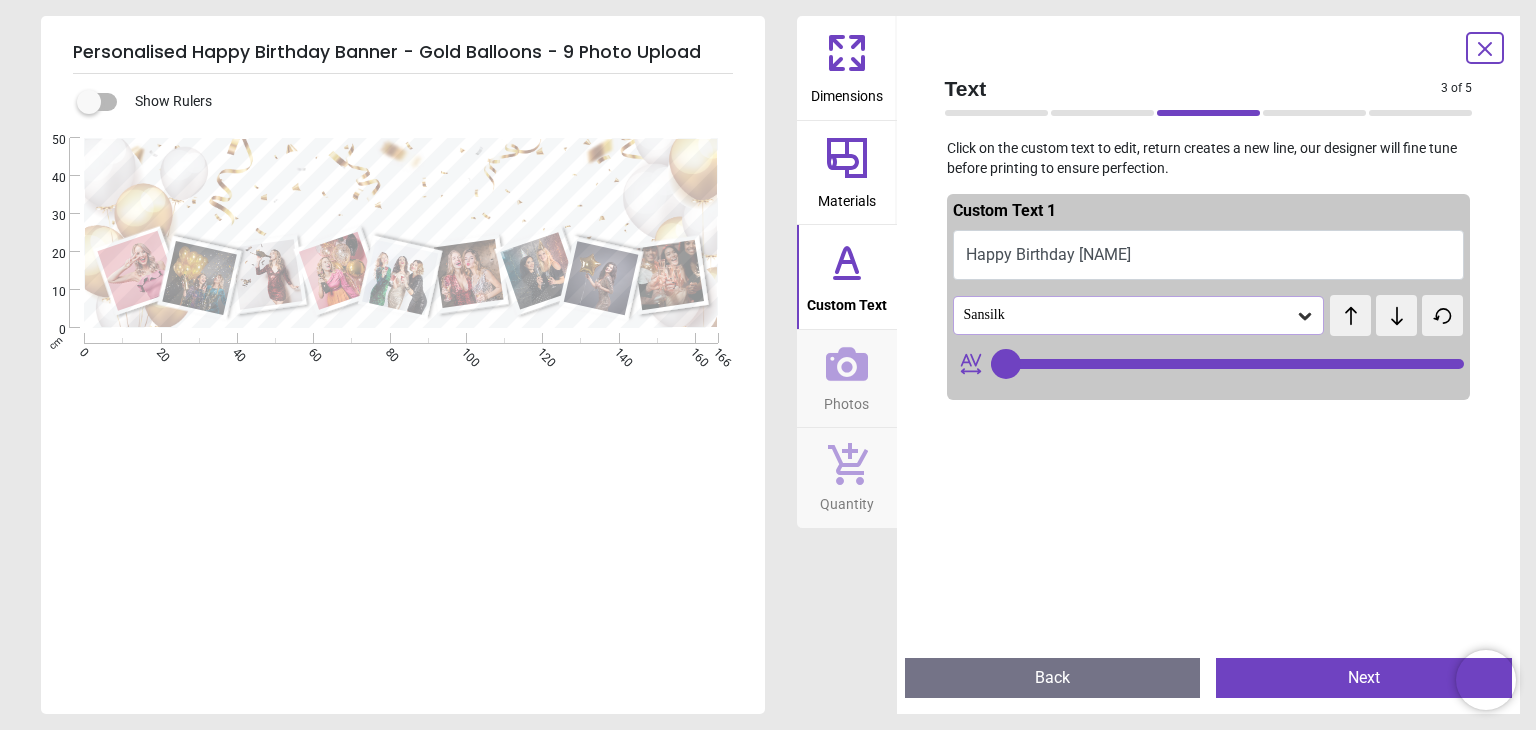 click on "Photos" at bounding box center (846, 400) 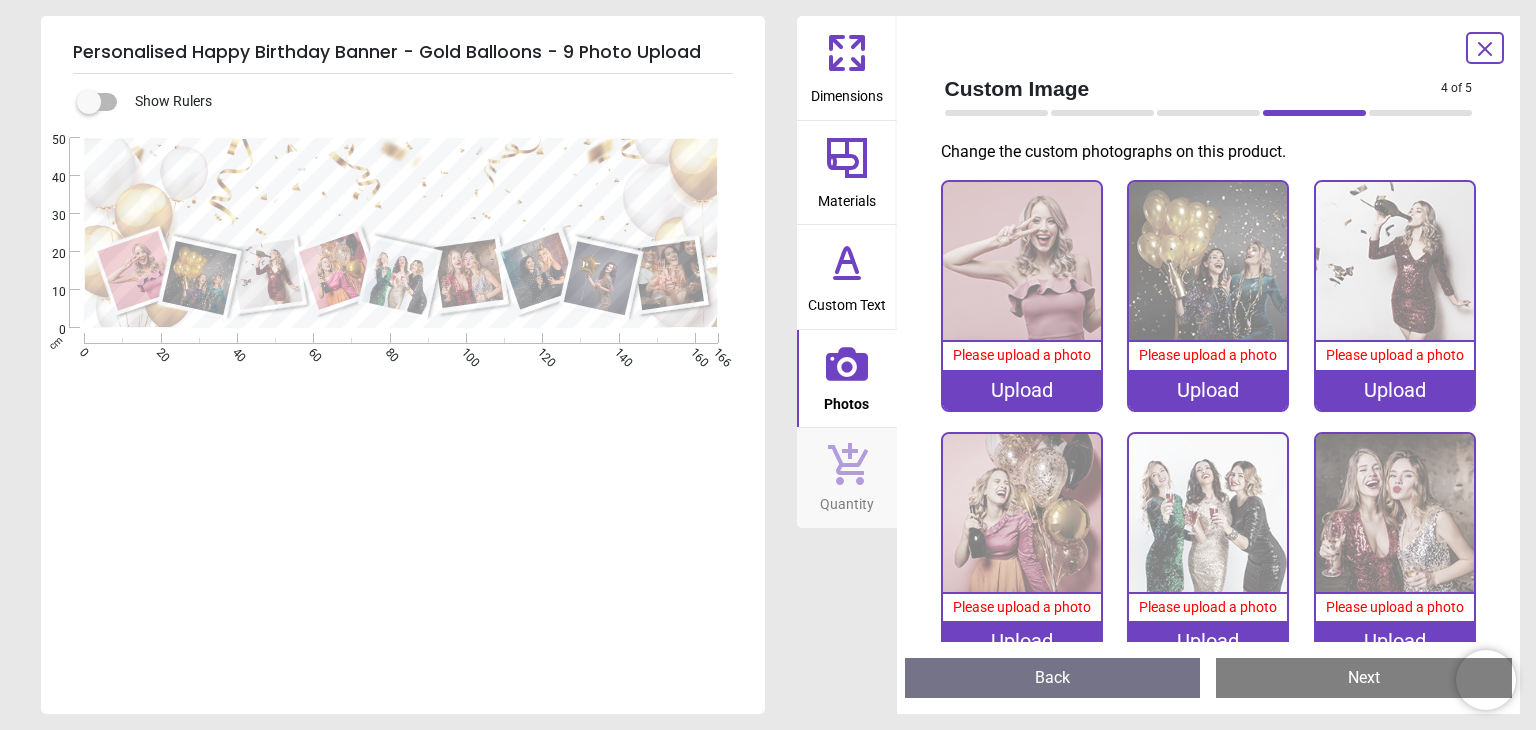 click on "Upload" at bounding box center [1022, 390] 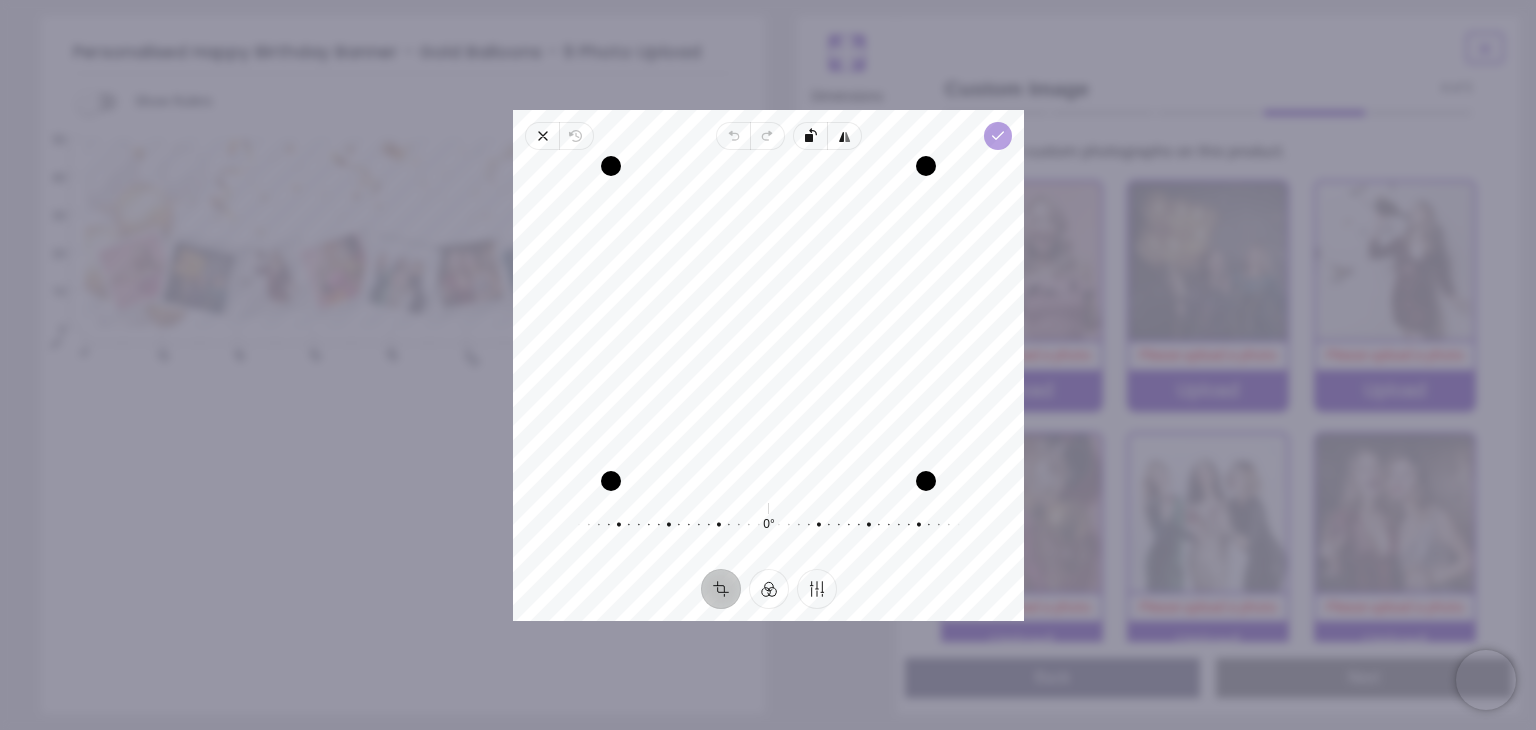 click on "Done" at bounding box center (998, 136) 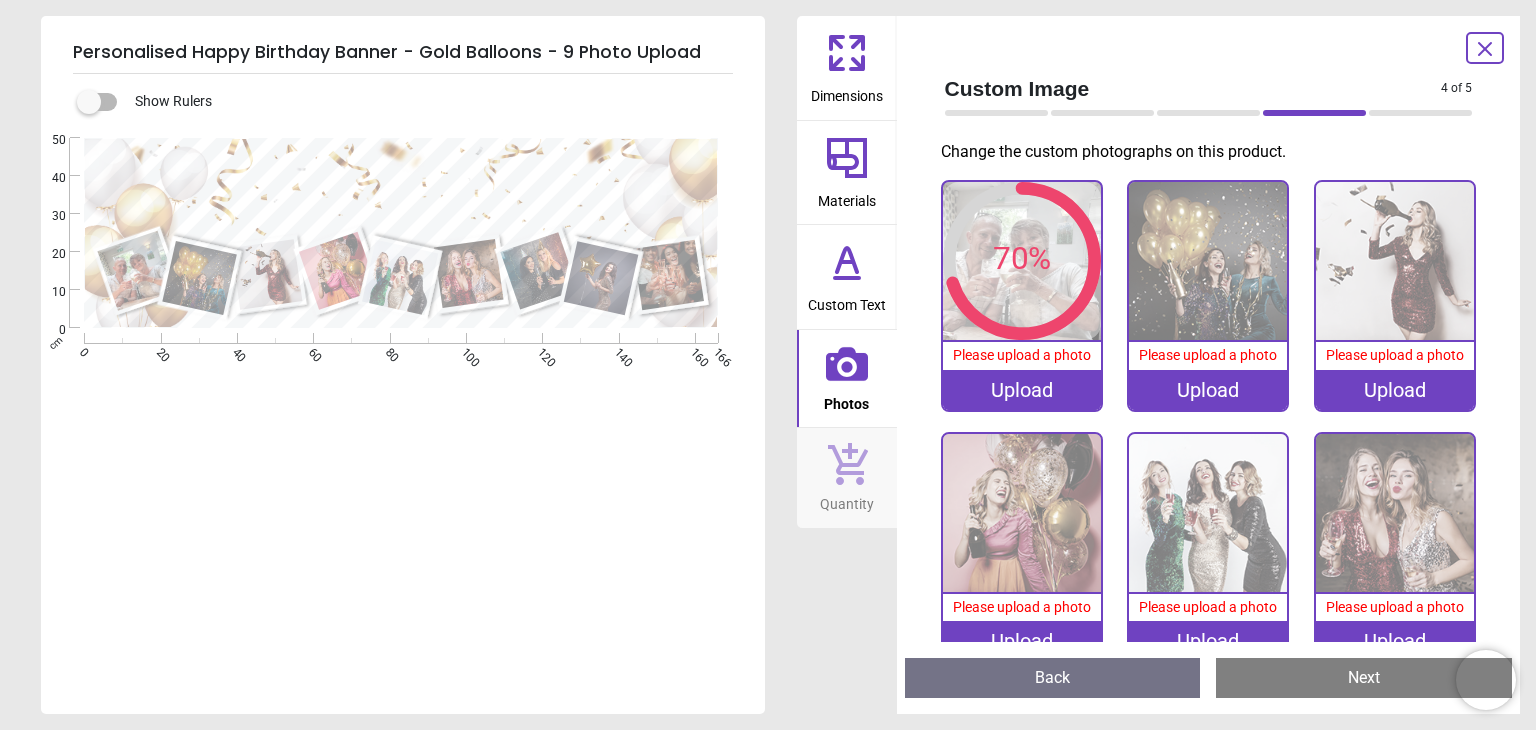 click on "Upload" at bounding box center [1208, 390] 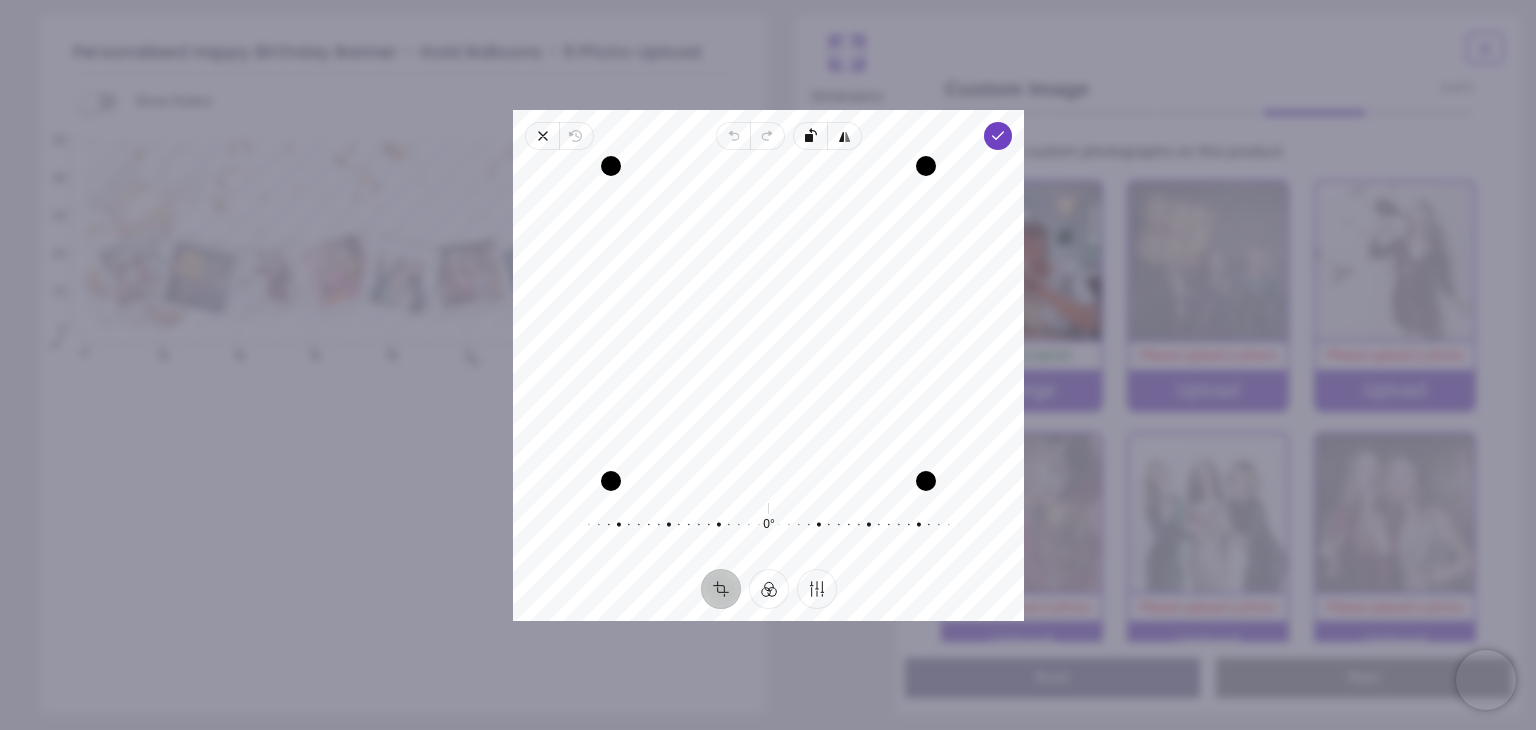 drag, startPoint x: 788, startPoint y: 377, endPoint x: 852, endPoint y: 385, distance: 64.49806 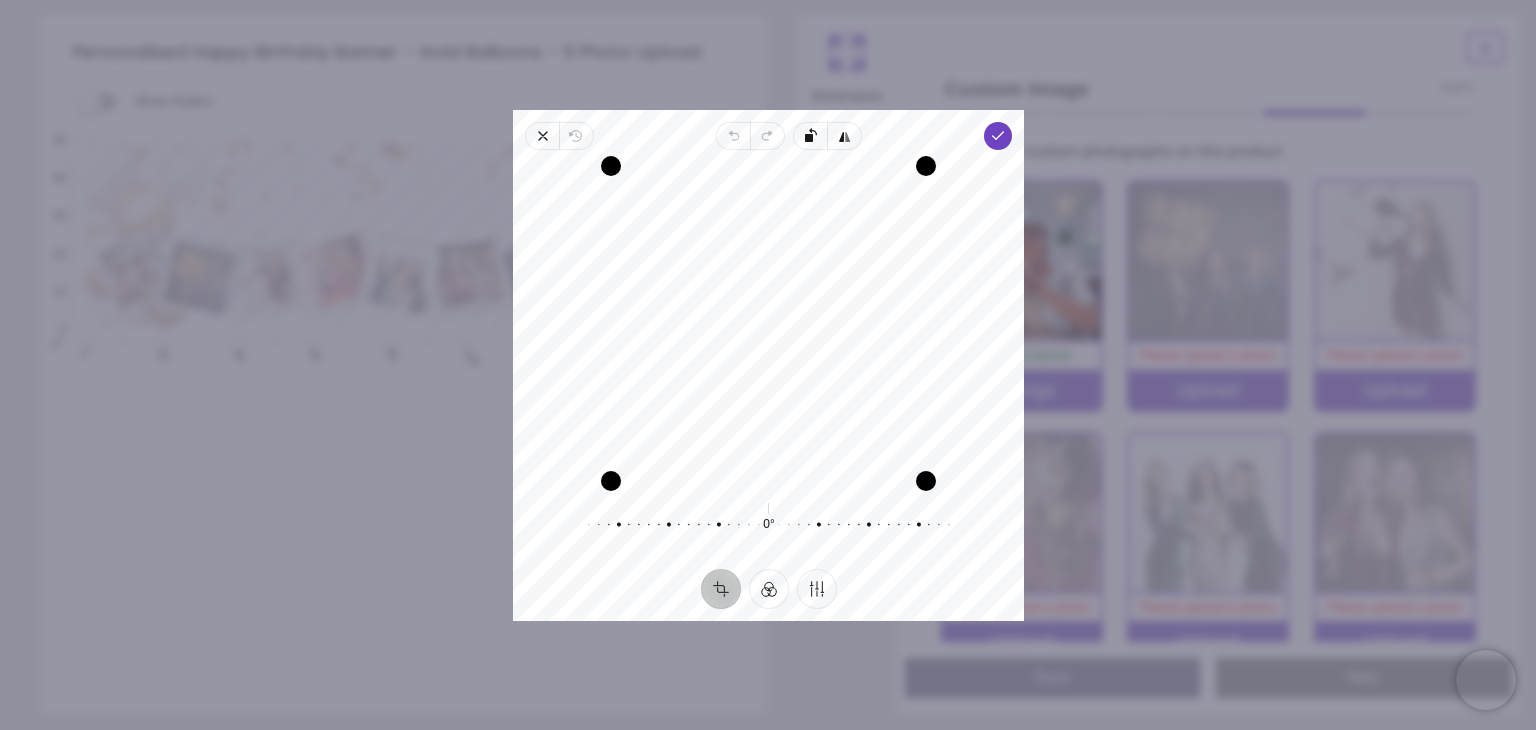 click on "Recenter" at bounding box center [768, 323] 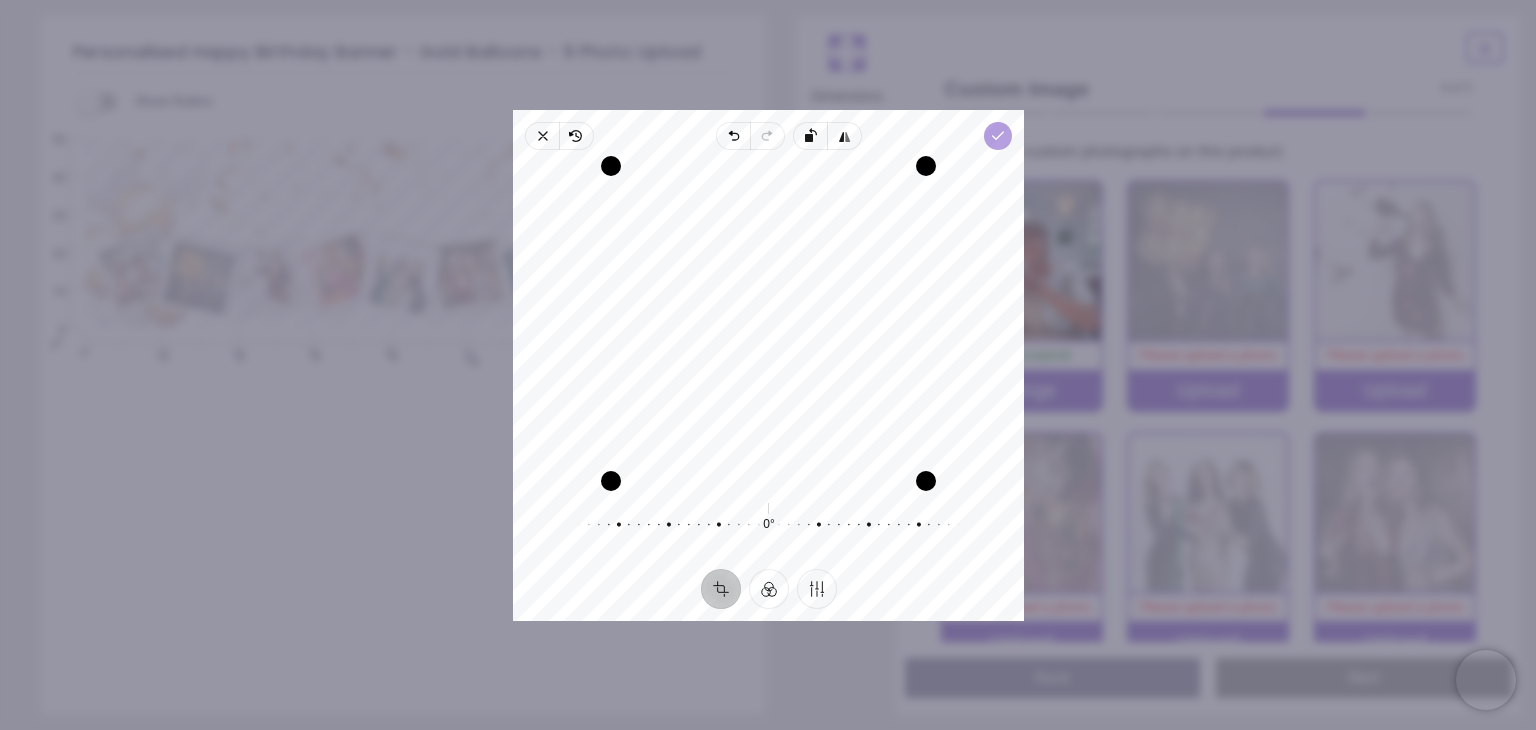 click 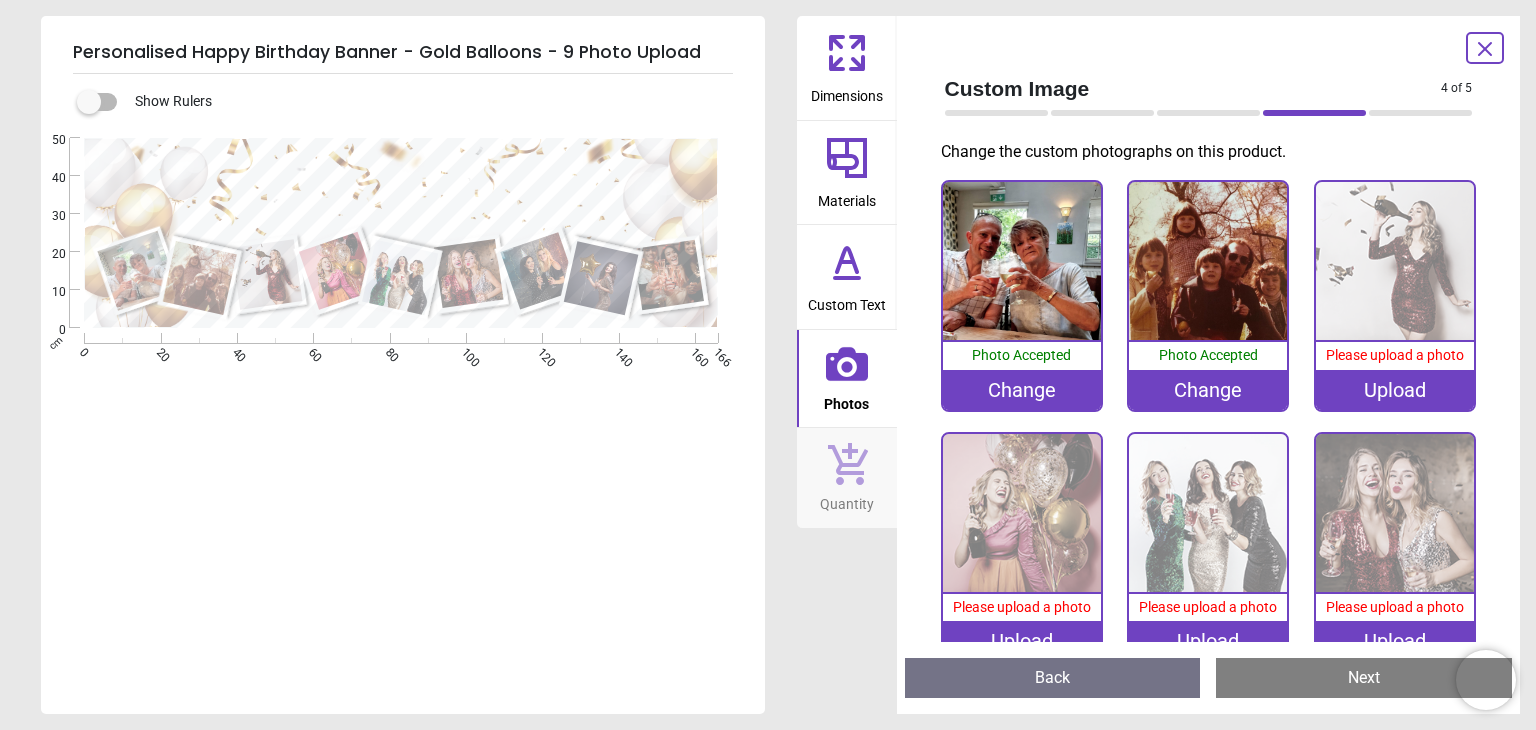 scroll, scrollTop: 0, scrollLeft: 0, axis: both 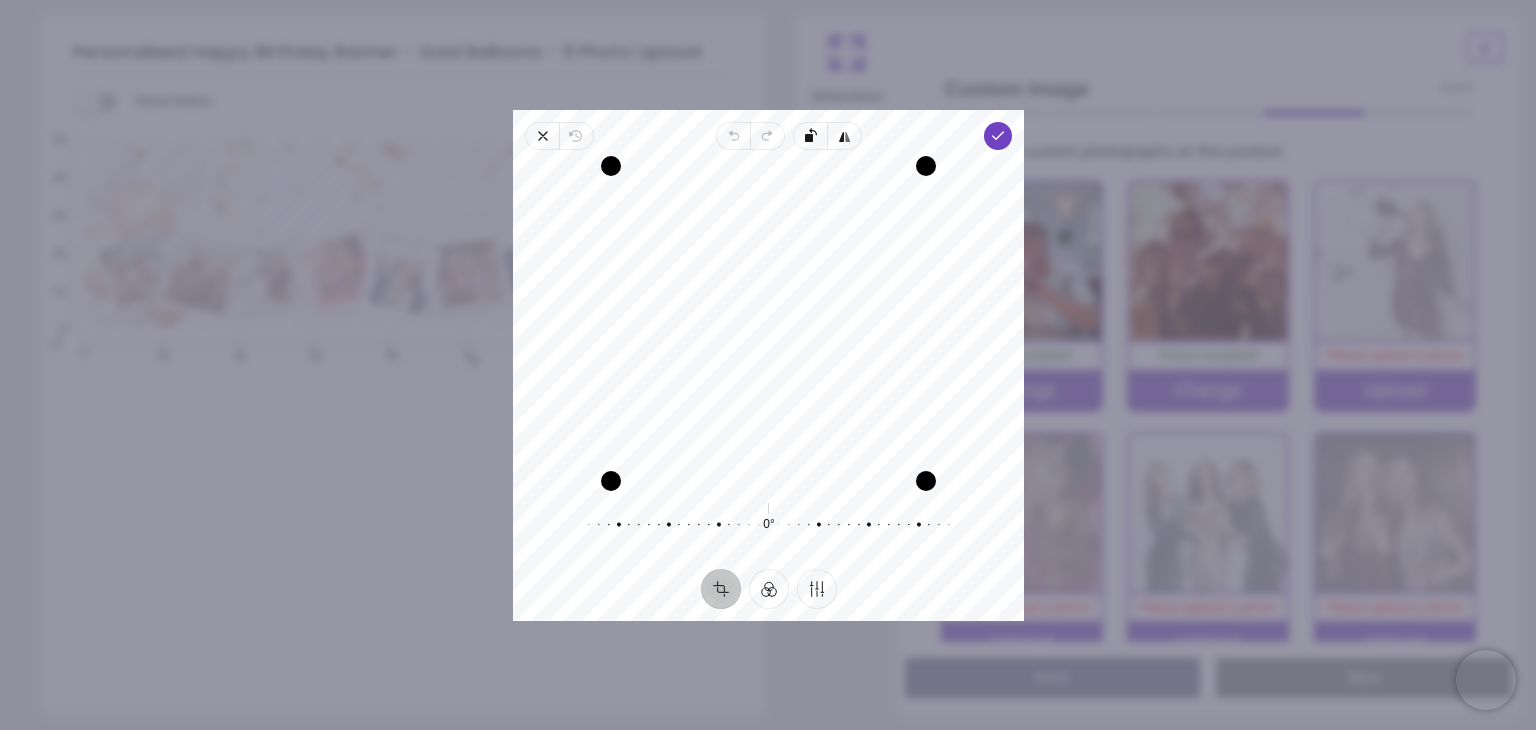 drag, startPoint x: 871, startPoint y: 417, endPoint x: 844, endPoint y: 422, distance: 27.45906 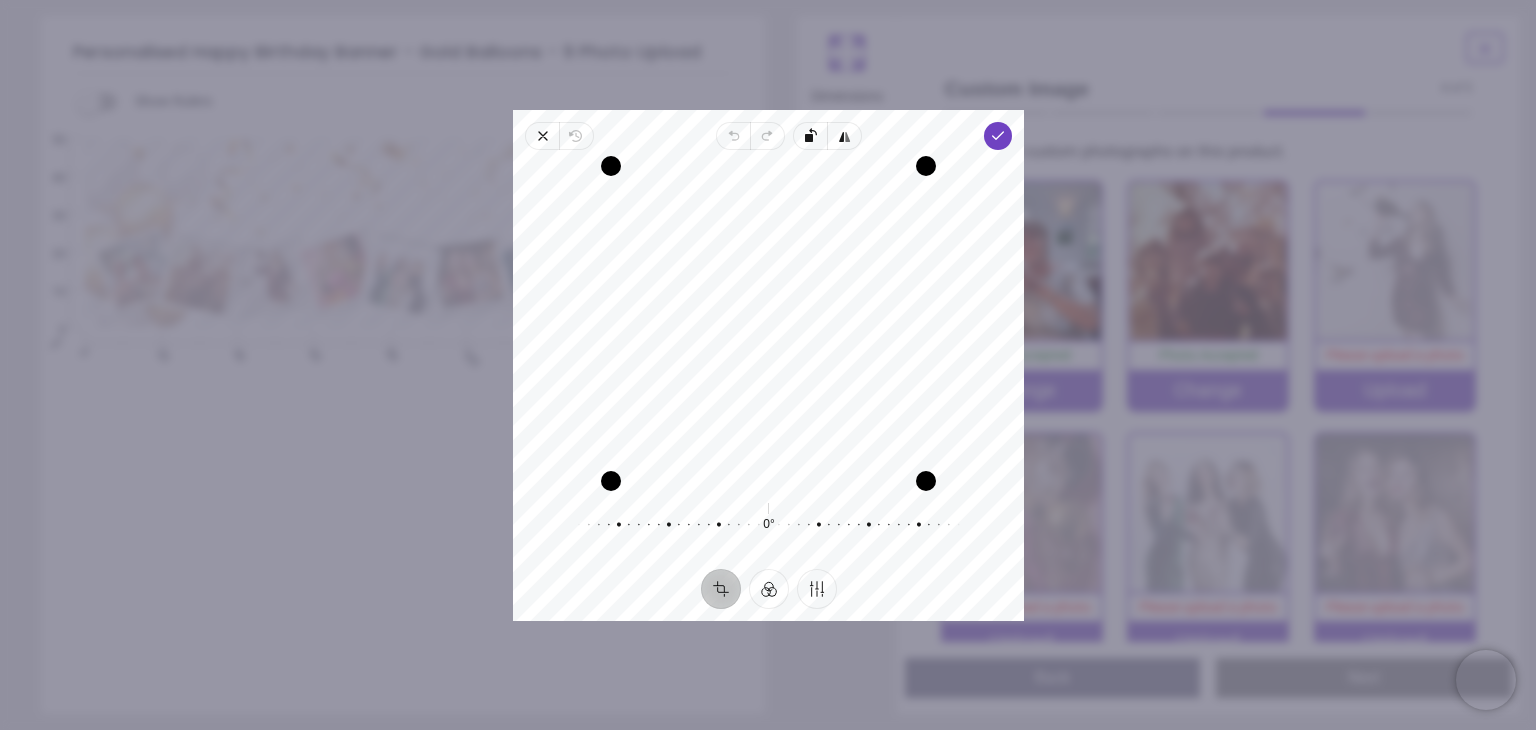 click on "Recenter" at bounding box center [768, 323] 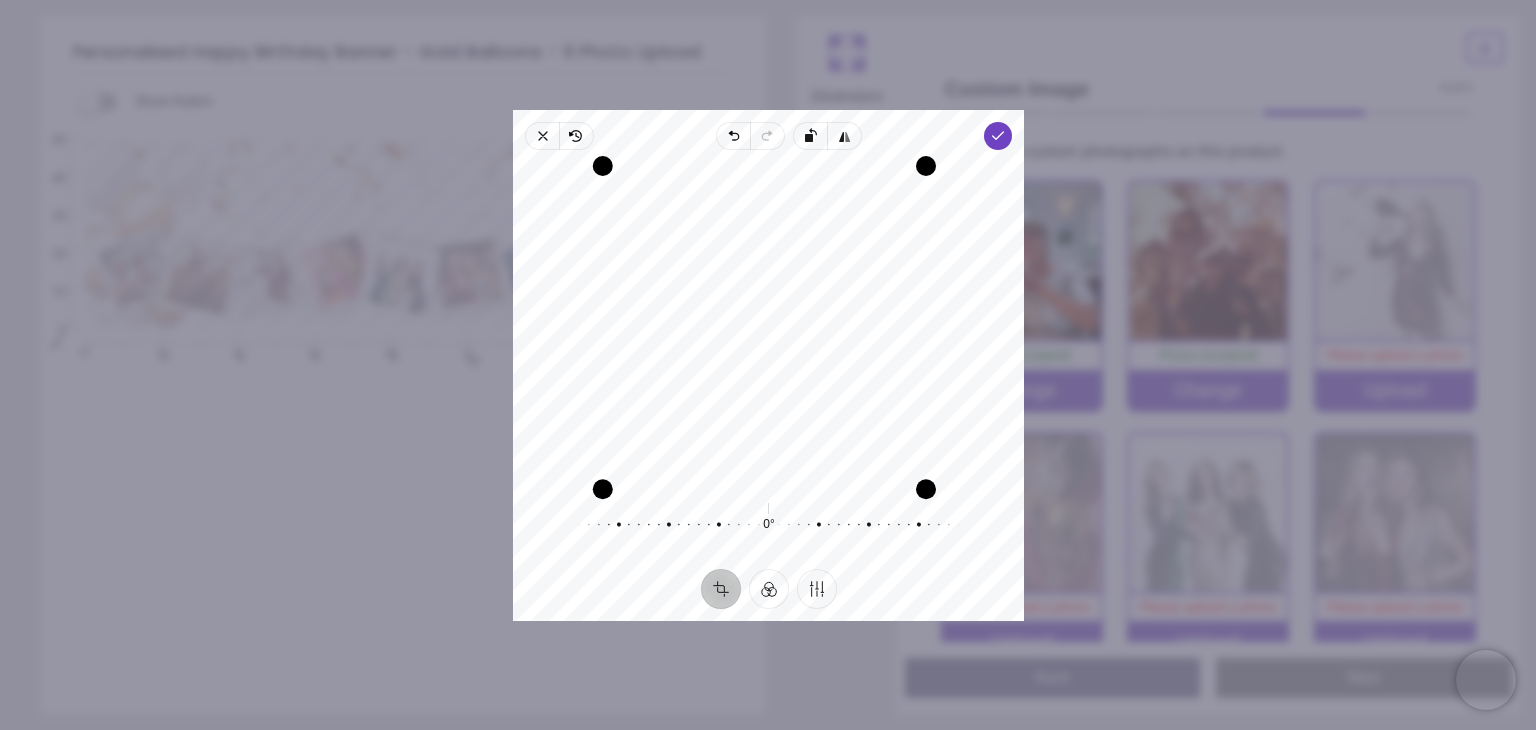 drag, startPoint x: 616, startPoint y: 474, endPoint x: 500, endPoint y: 460, distance: 116.841774 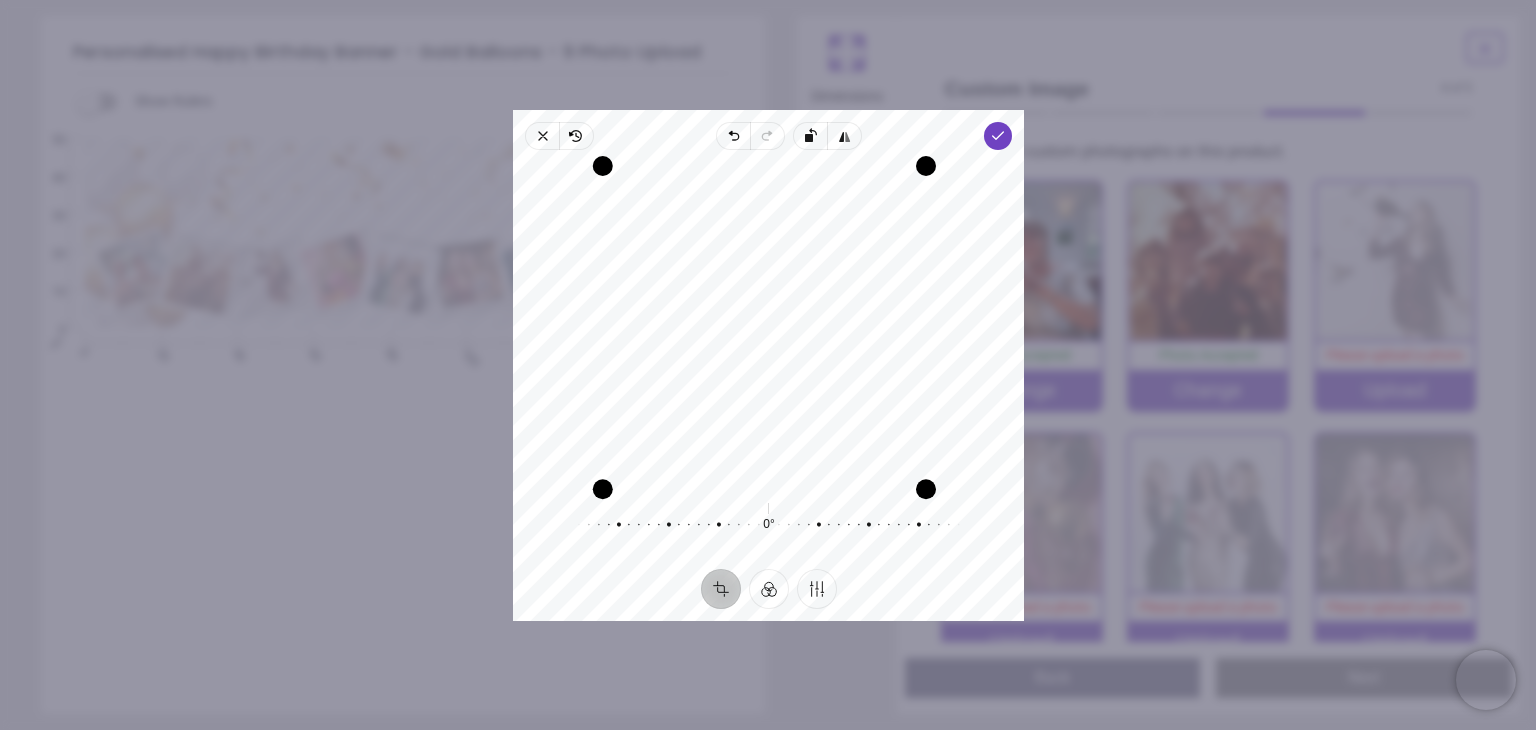 click on "× Trustpilot Product Reviews 4.9 /5 ( 271  reviews) Bill Bennett Very good quality. Very pleased with my order.👍 10/07/2025 AmandaG Fantastic product; great quality and great price  28/06/2025 Verified Customer I'm thrilled with my birthday and christening banners, and stickers! Coolhypo delivered incredibly fast, on the very next working day! The quality of the work on both the banners and stickers is fantastic. Highly recommend Coolhypo for their excellent service and beautiful products. Thank you so much! 🙏 23/06/2025 Mrs Quinn Fabulous.  Will absolutely order again.
13/06/2025 sue Love this banner! It’s good quality and bright, despite the low quality of some of the old photos I used. It is perfect for the occasion for which it’s intended and I’m sure it will engender lots of stories and admiration. Thanks to the designer and producer from a very happy customer!  12/06/2025 Nikki Beautiful banner and super fast delivery  12/06/2025 Tracey Chambers 08/06/2025 sarahdeakins Fantastic product Sp" at bounding box center [1118, 325] 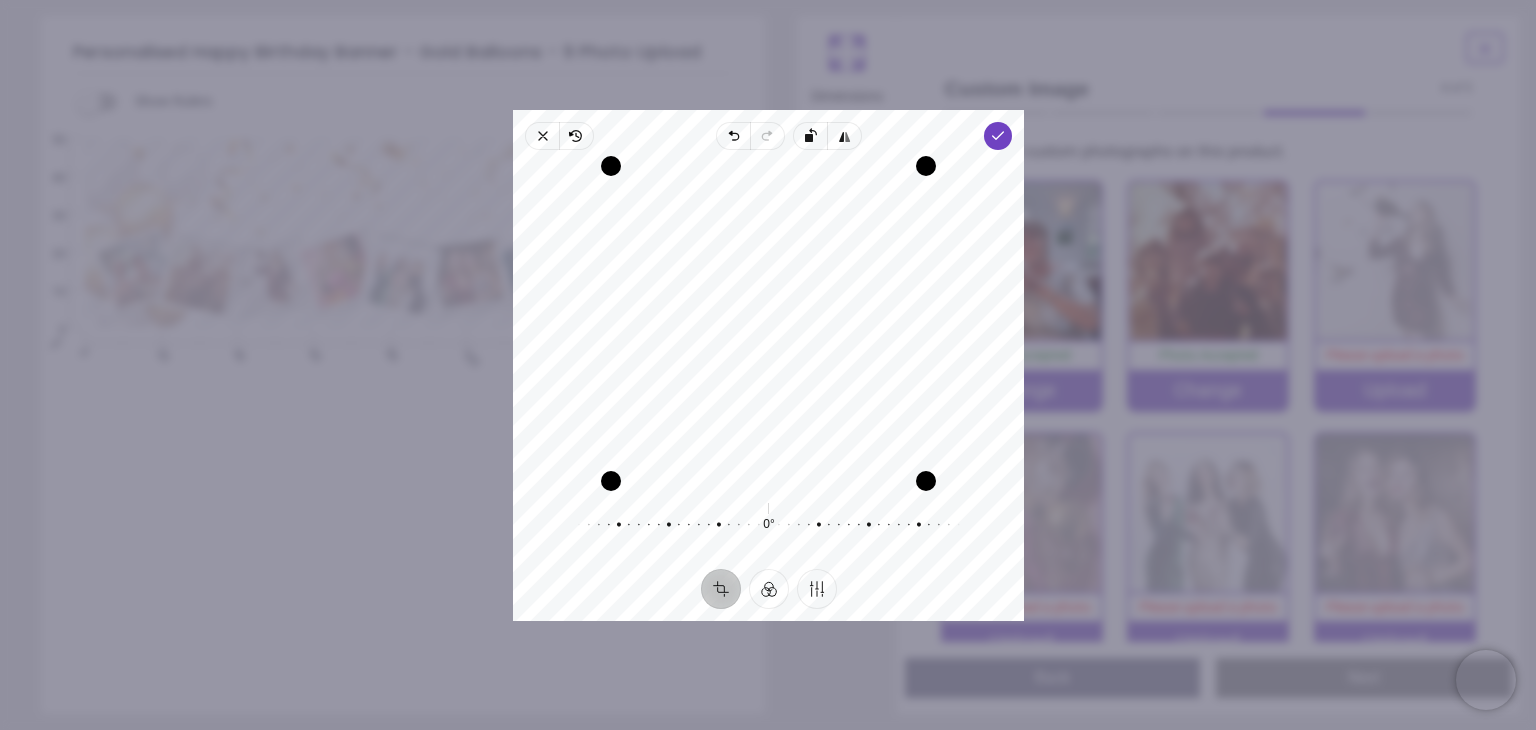 drag, startPoint x: 812, startPoint y: 428, endPoint x: 827, endPoint y: 405, distance: 27.45906 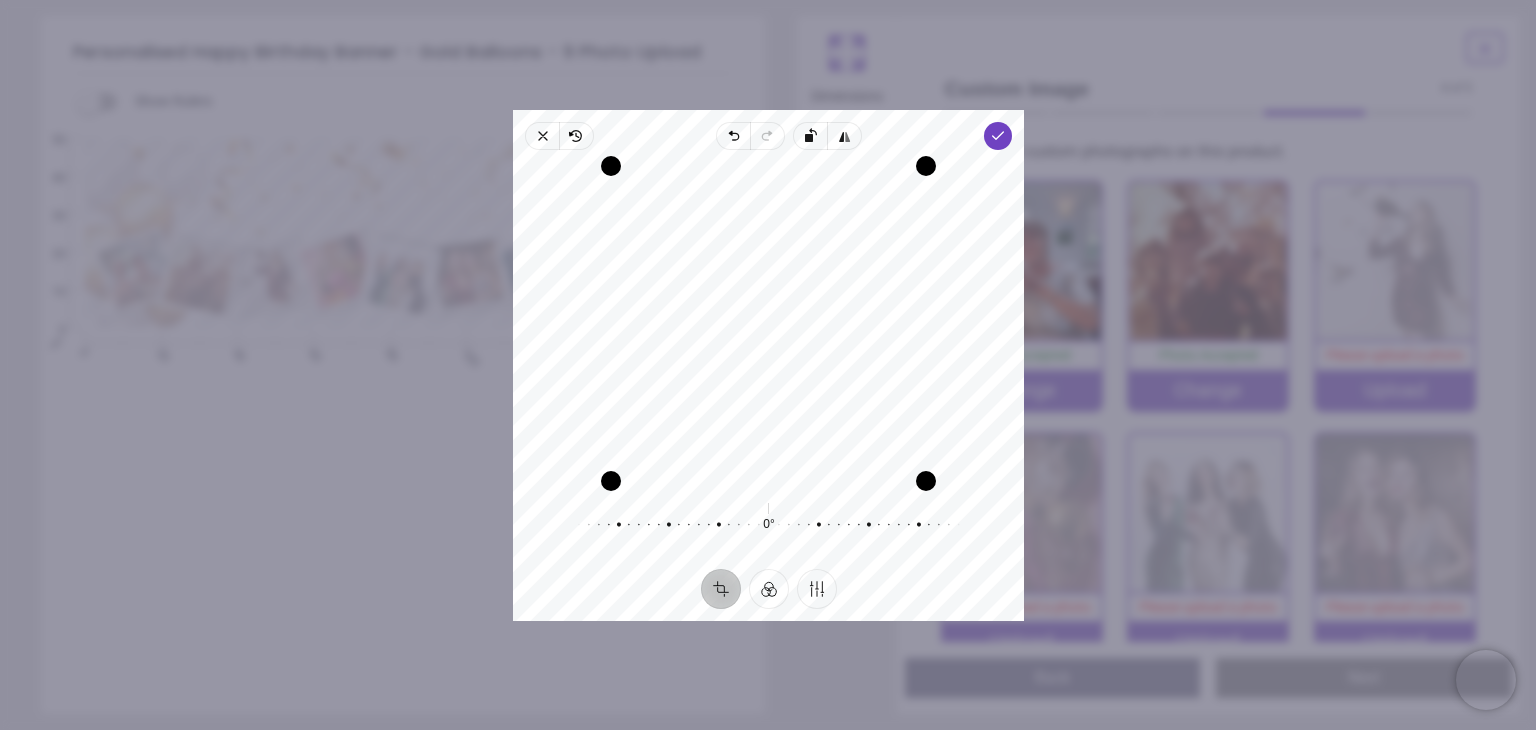 click on "Recenter" at bounding box center (768, 323) 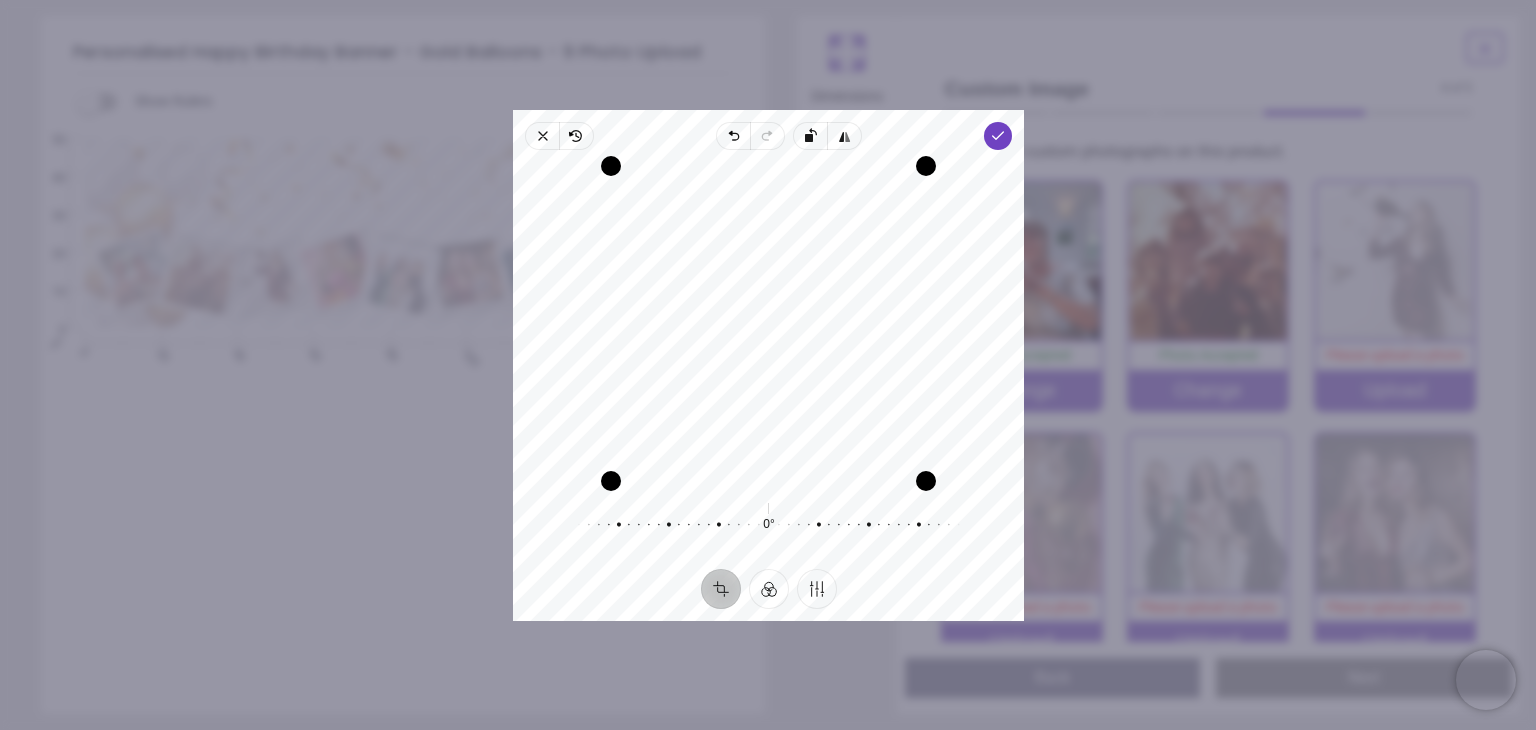 click 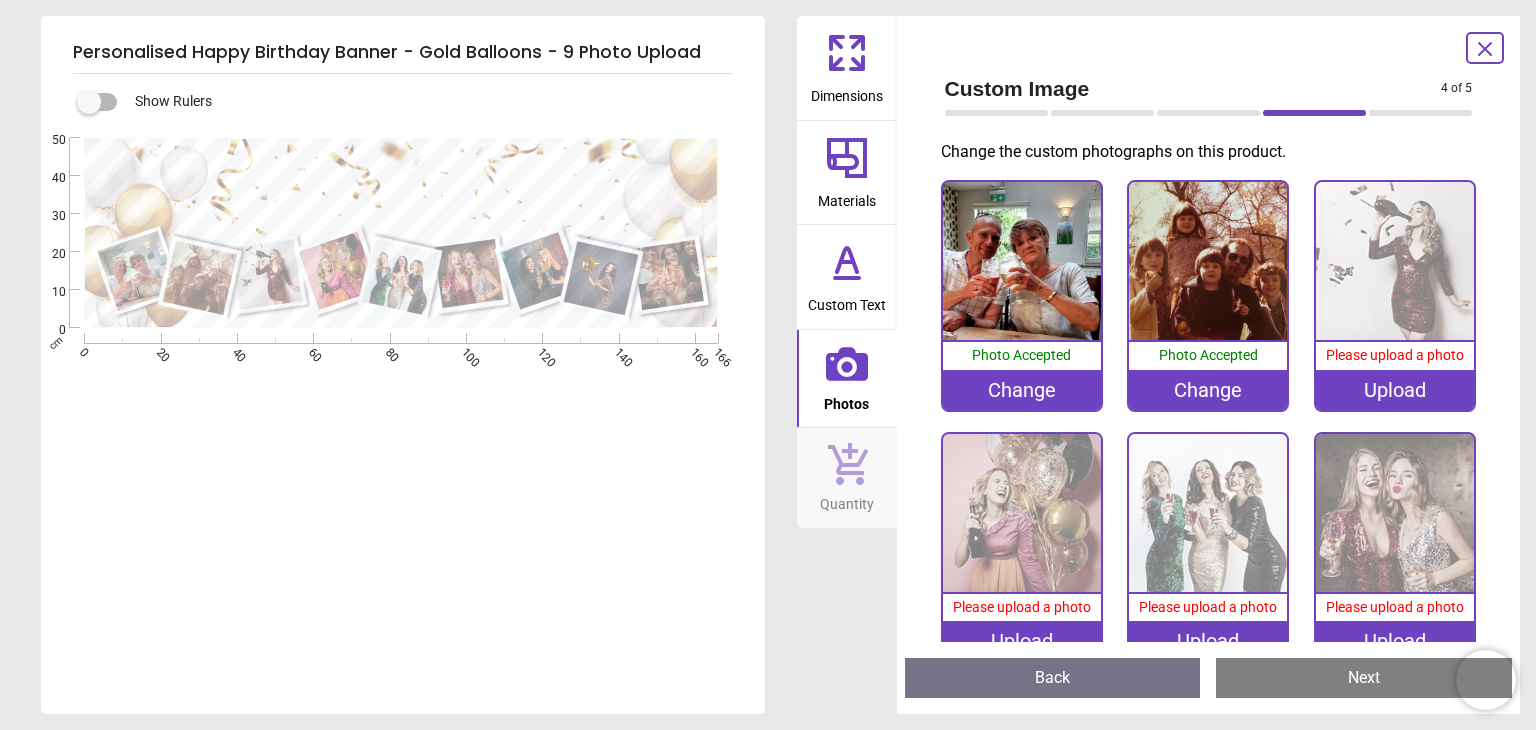 click on "Upload" at bounding box center (1395, 390) 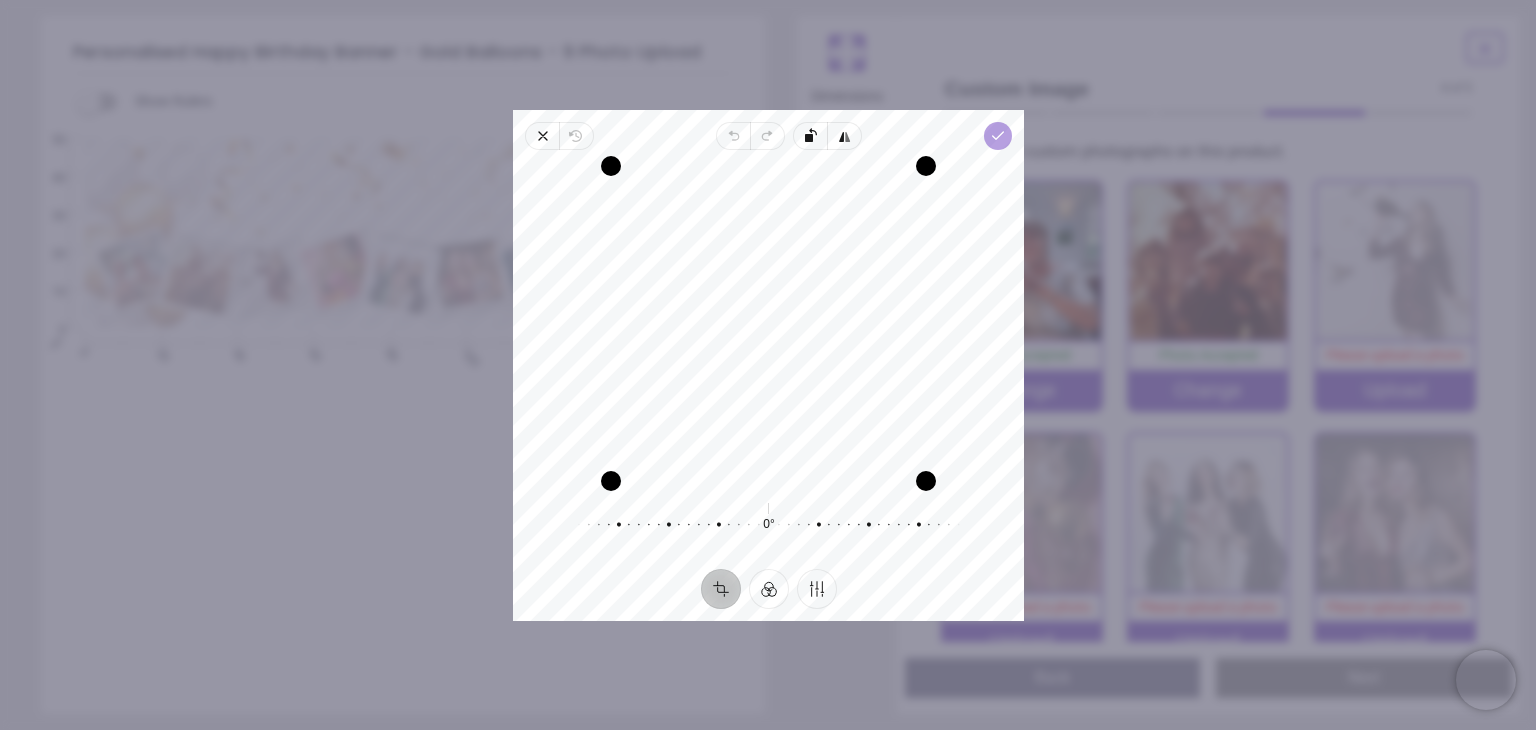 click 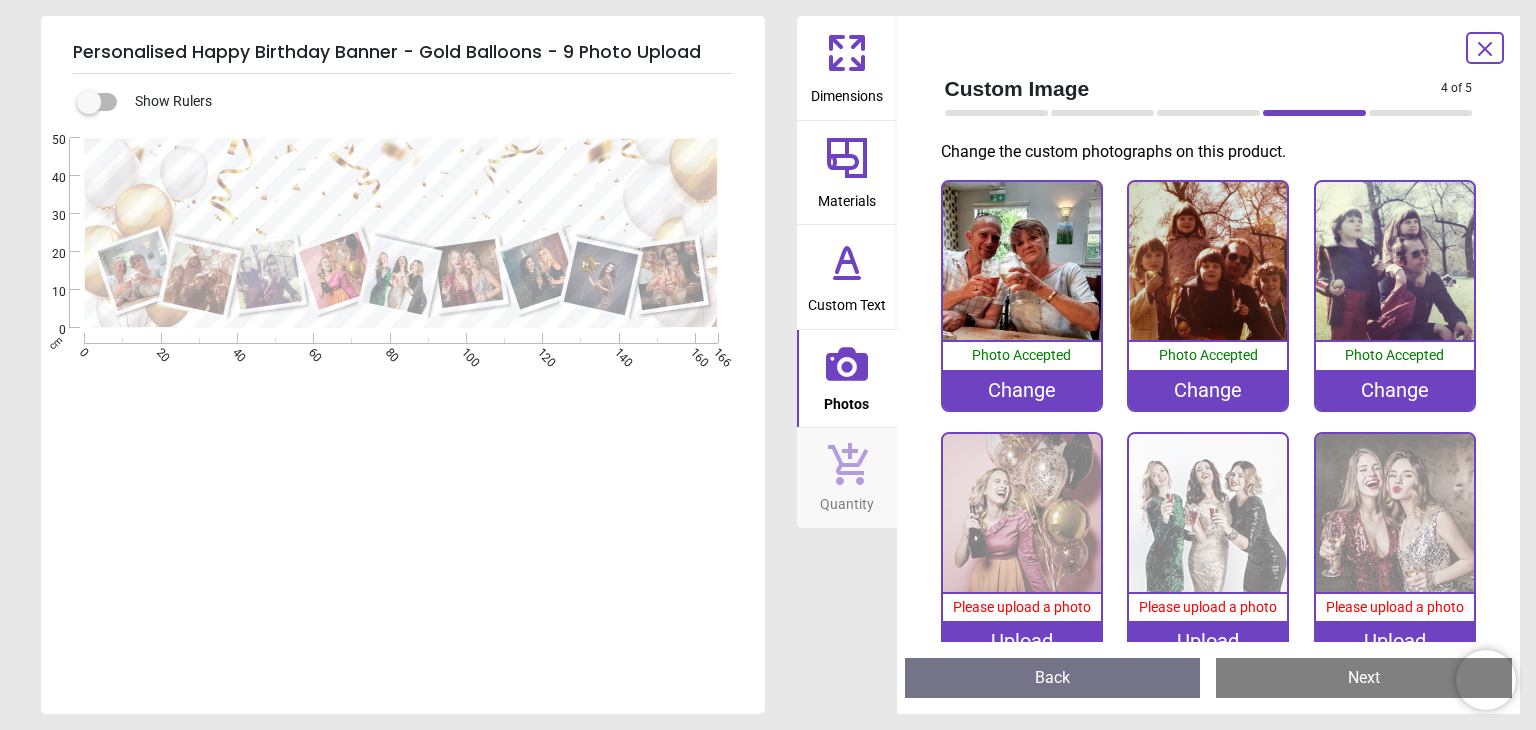 scroll, scrollTop: 0, scrollLeft: 0, axis: both 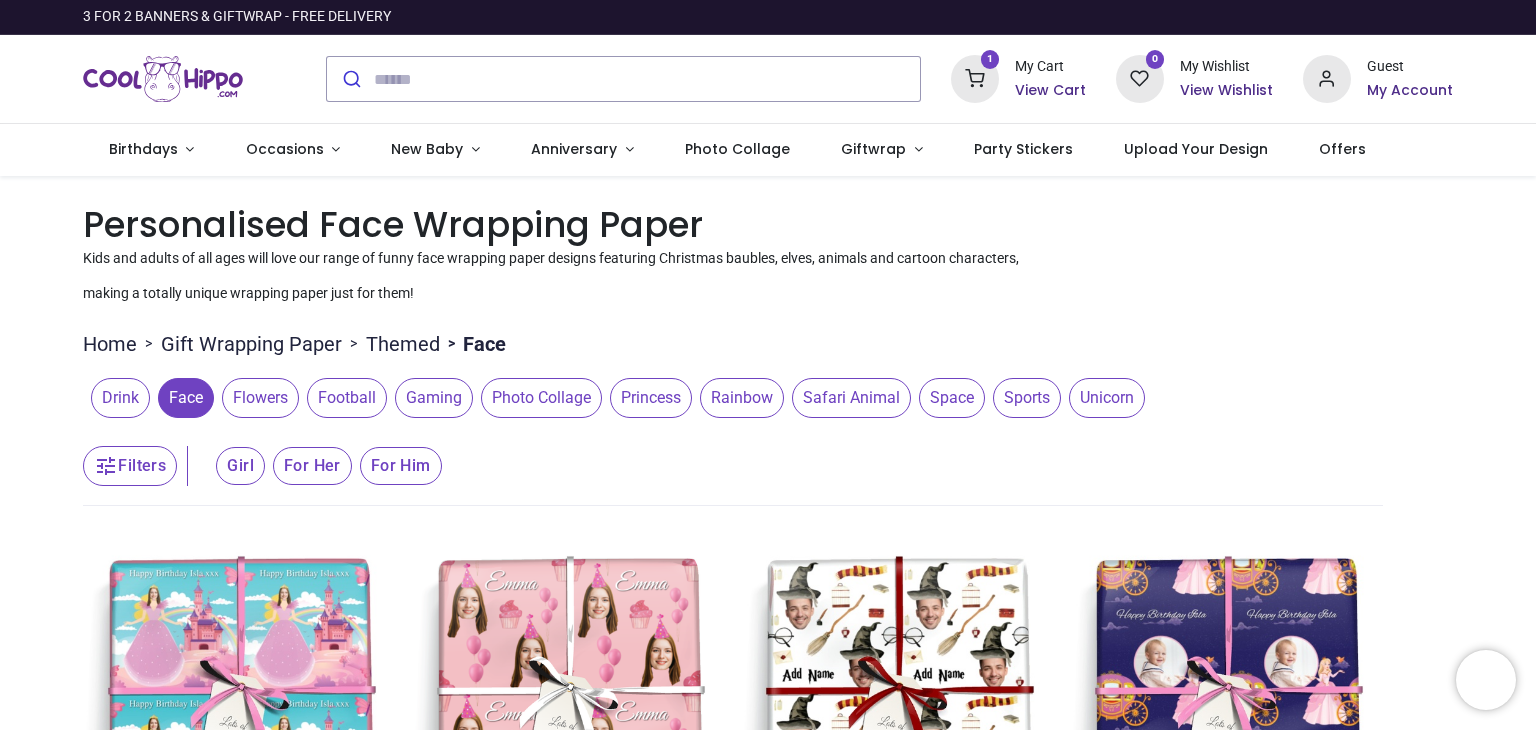 click on "1" at bounding box center [990, 59] 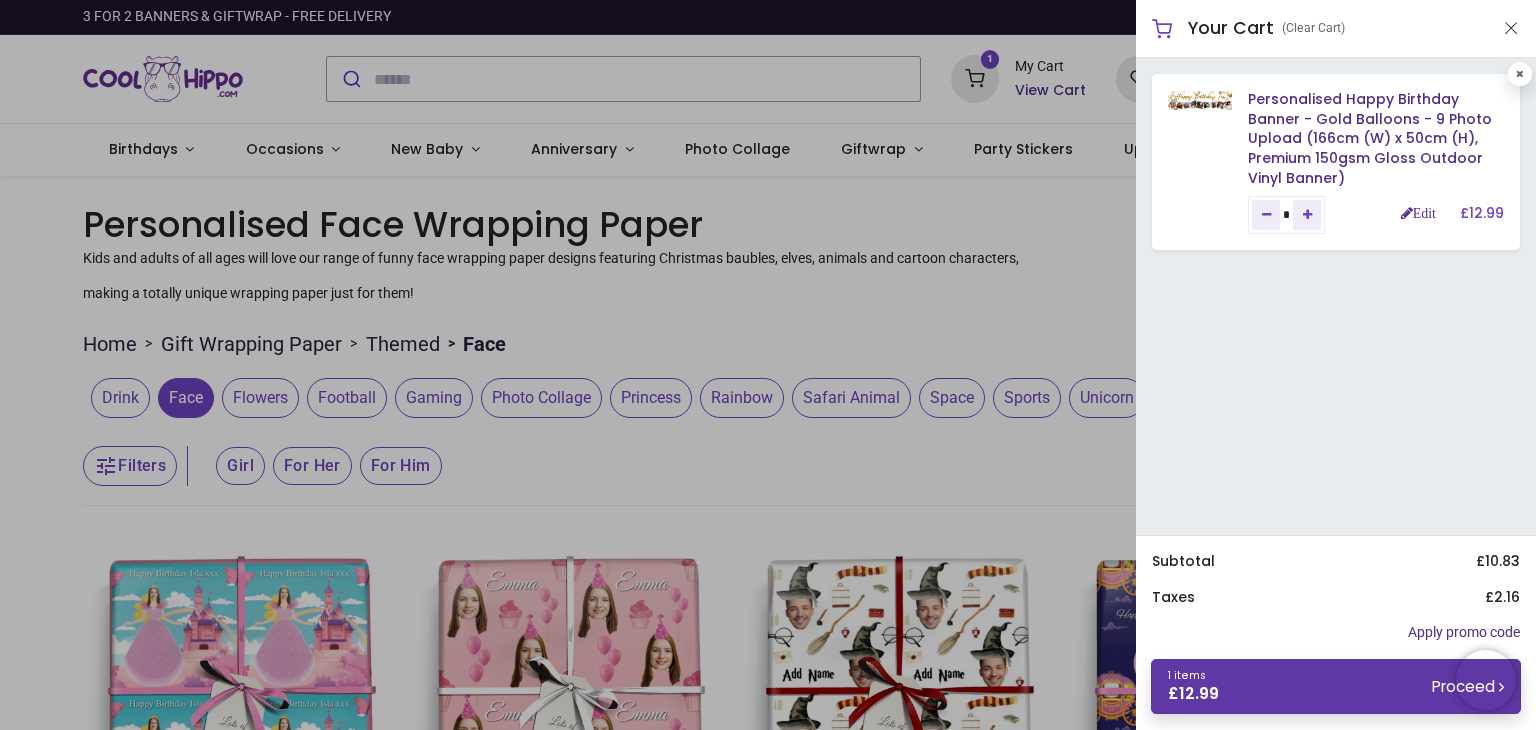 click on "1 items
£  12.99
Proceed" at bounding box center (1336, 686) 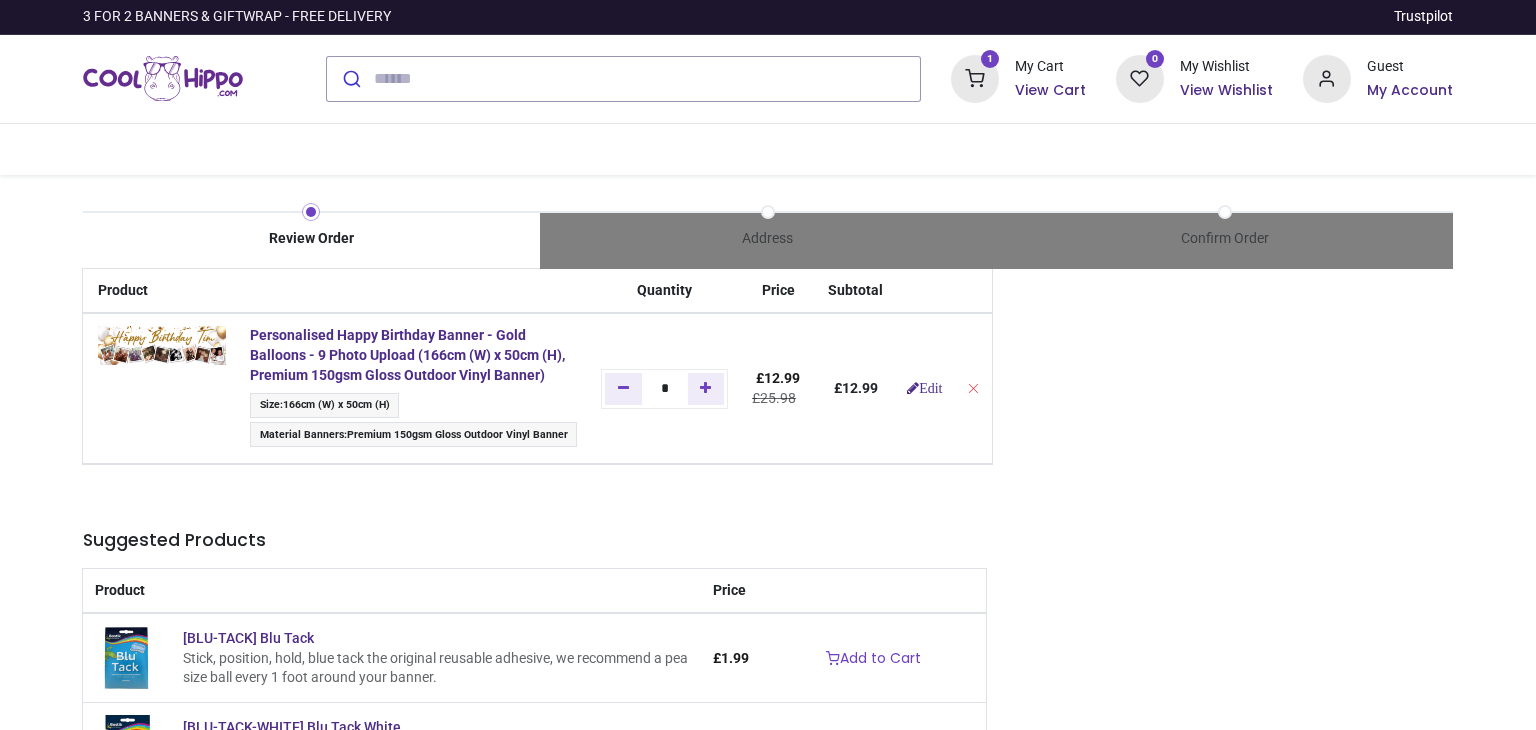 scroll, scrollTop: 0, scrollLeft: 0, axis: both 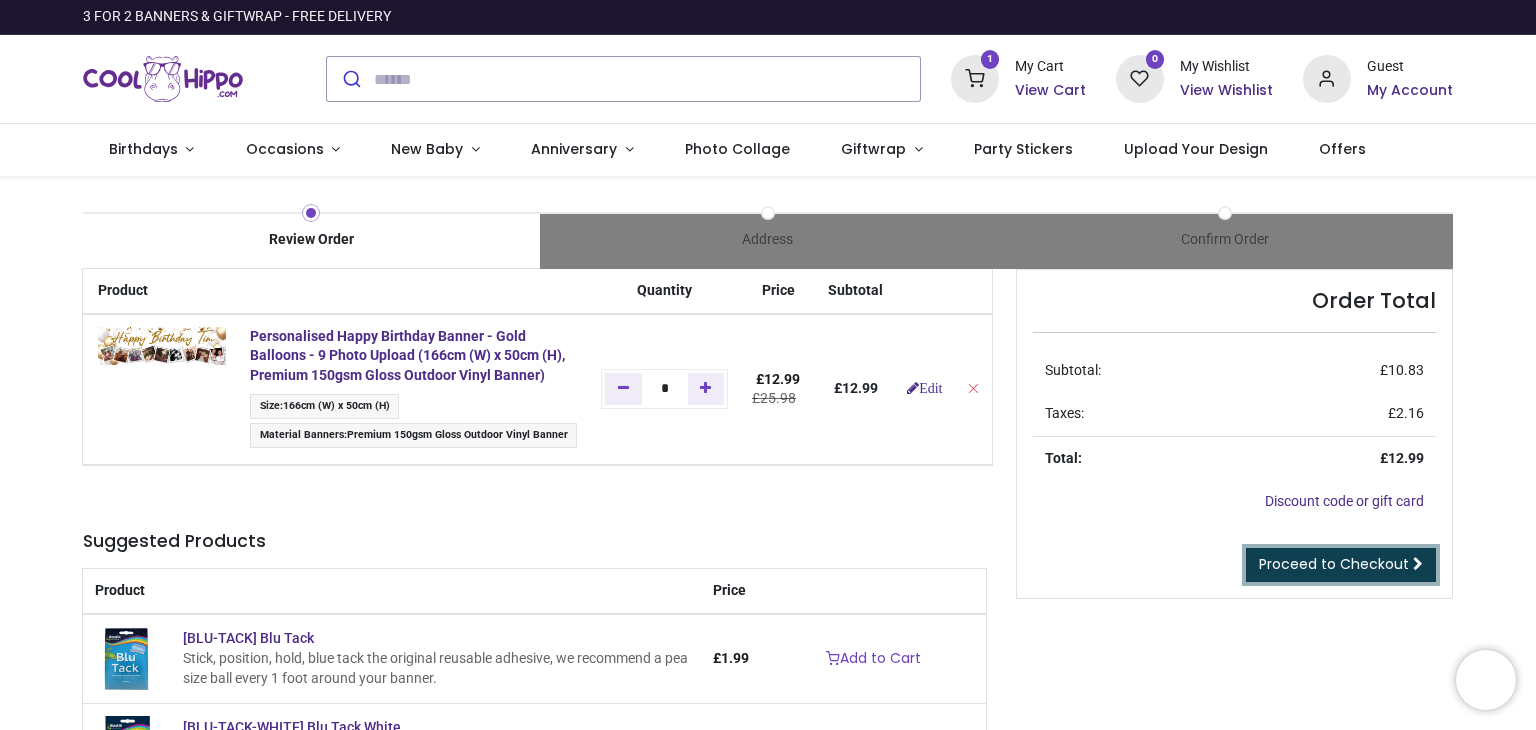 click on "Proceed to Checkout" at bounding box center [1334, 564] 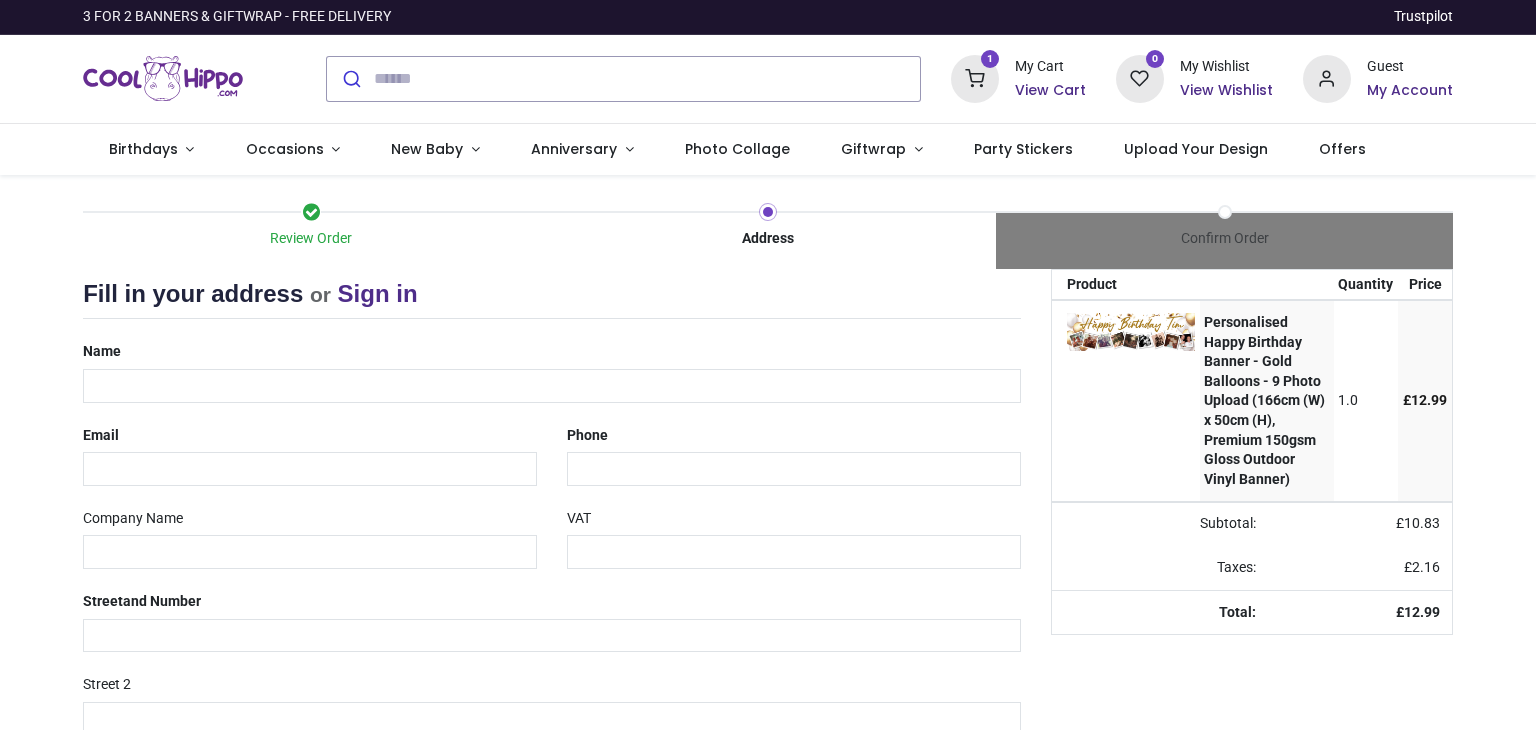 scroll, scrollTop: 0, scrollLeft: 0, axis: both 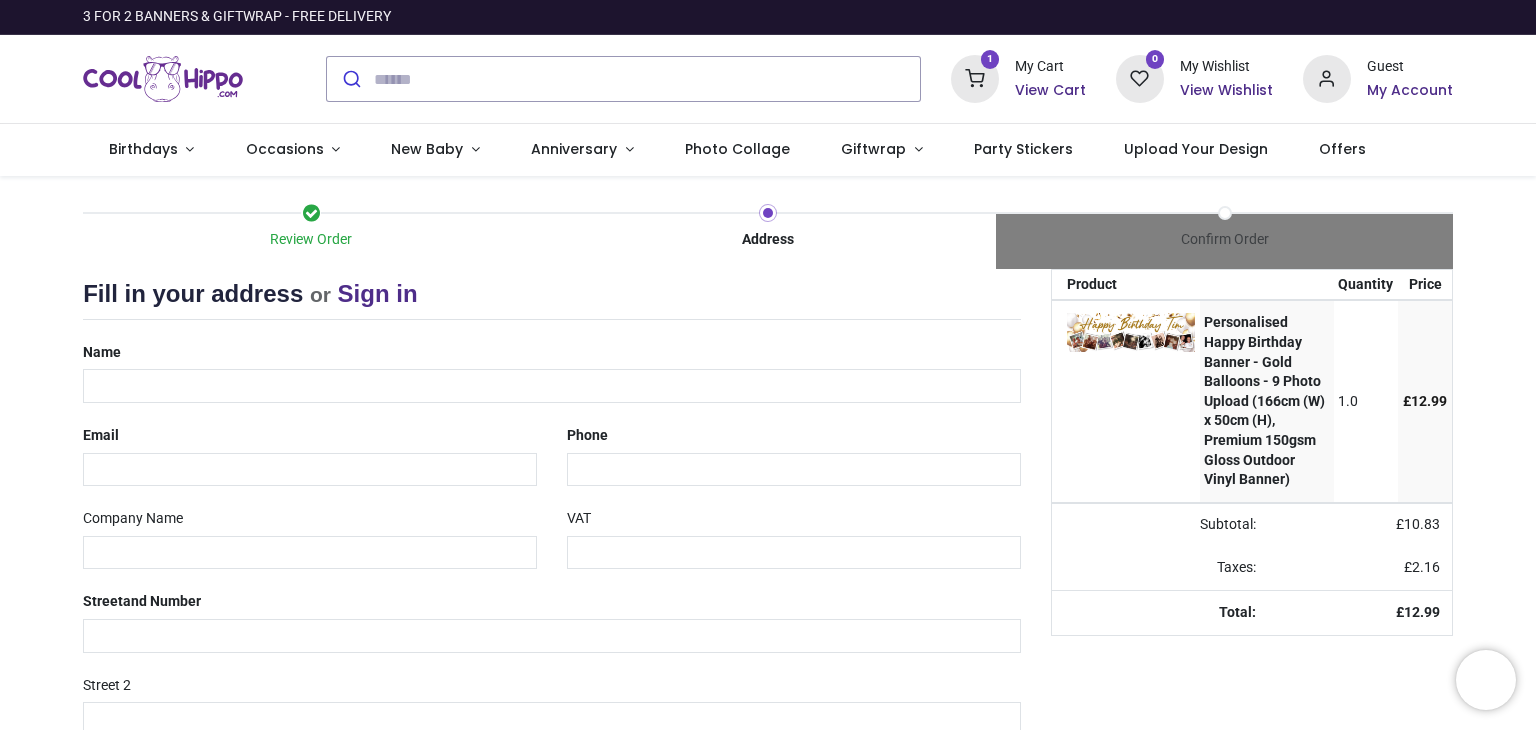 select on "***" 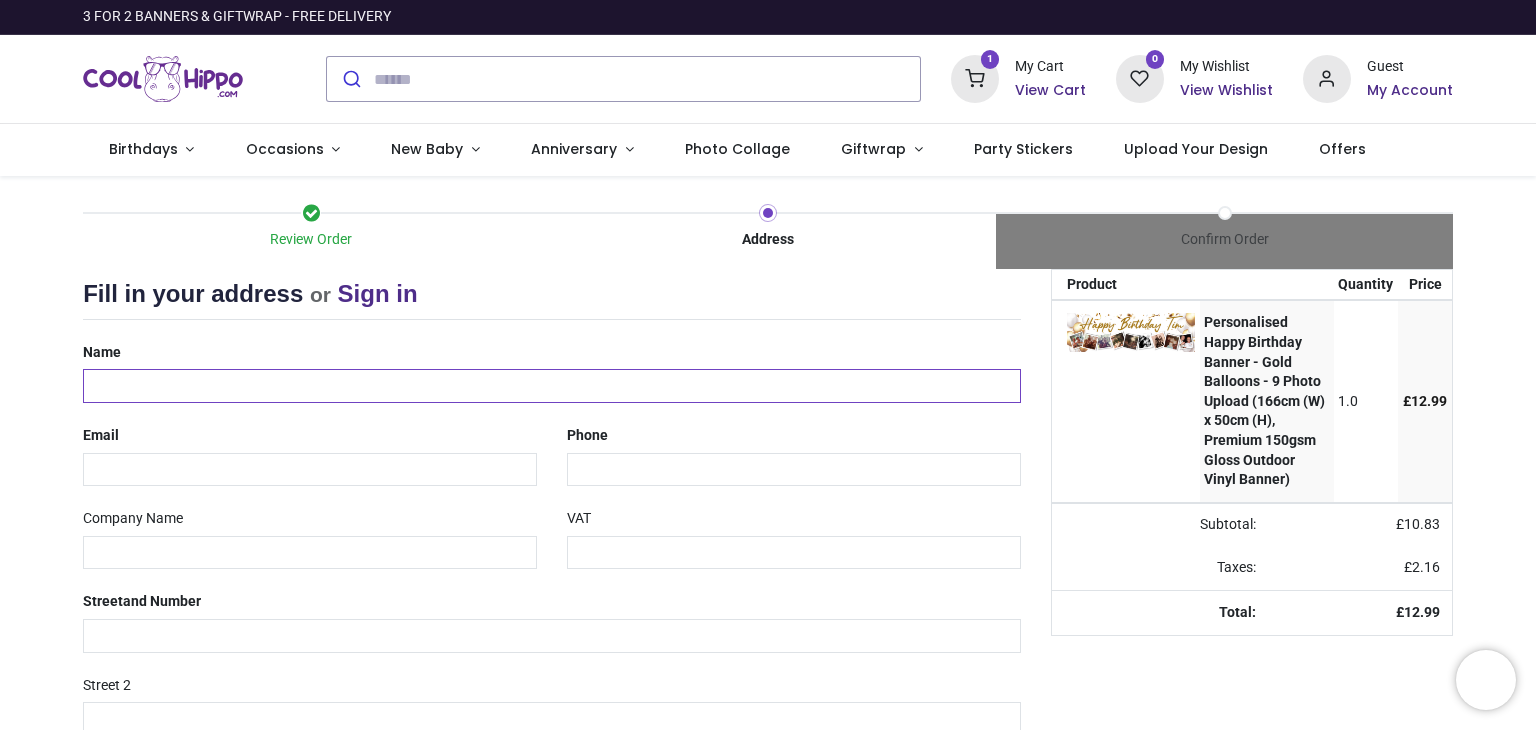 click at bounding box center (552, 386) 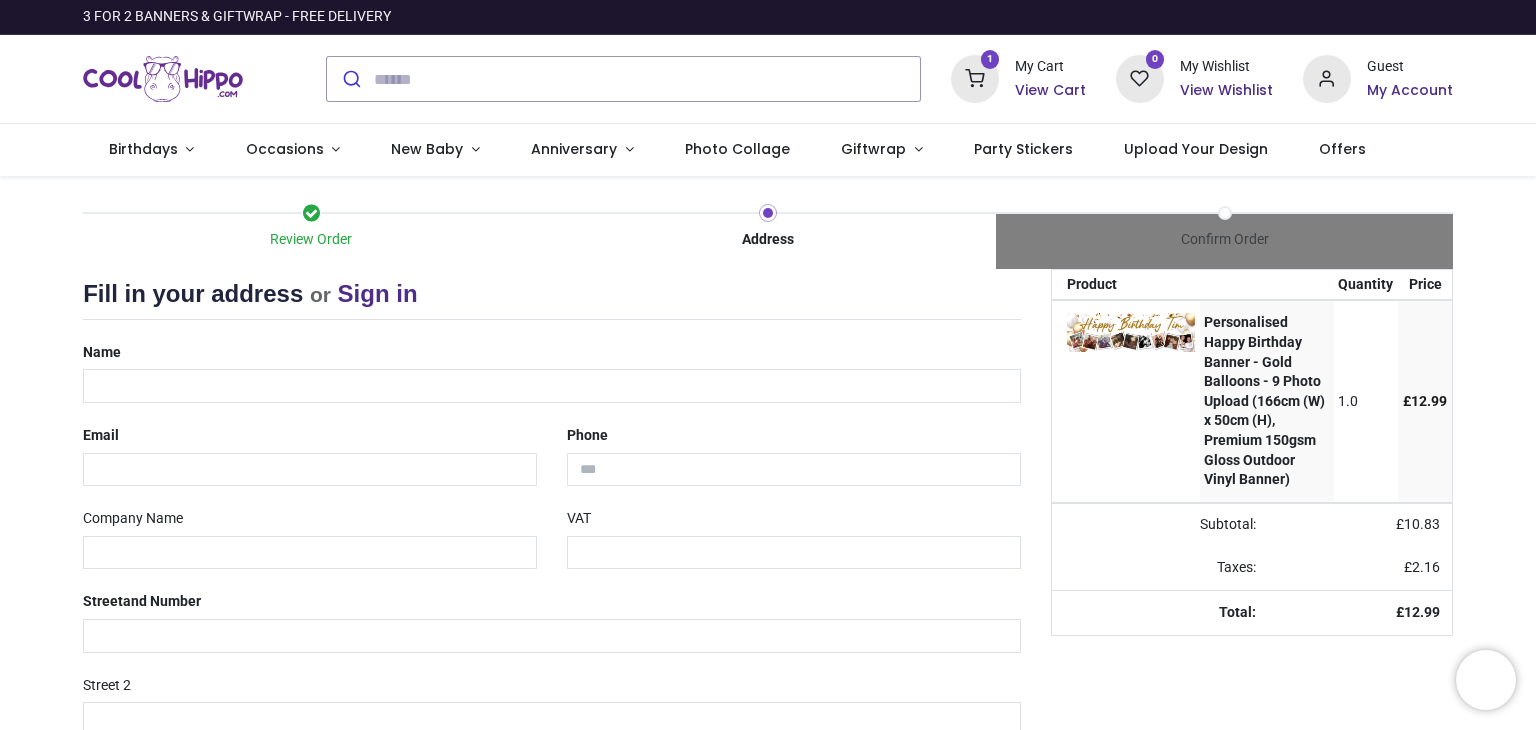 drag, startPoint x: 146, startPoint y: 412, endPoint x: 174, endPoint y: 422, distance: 29.732138 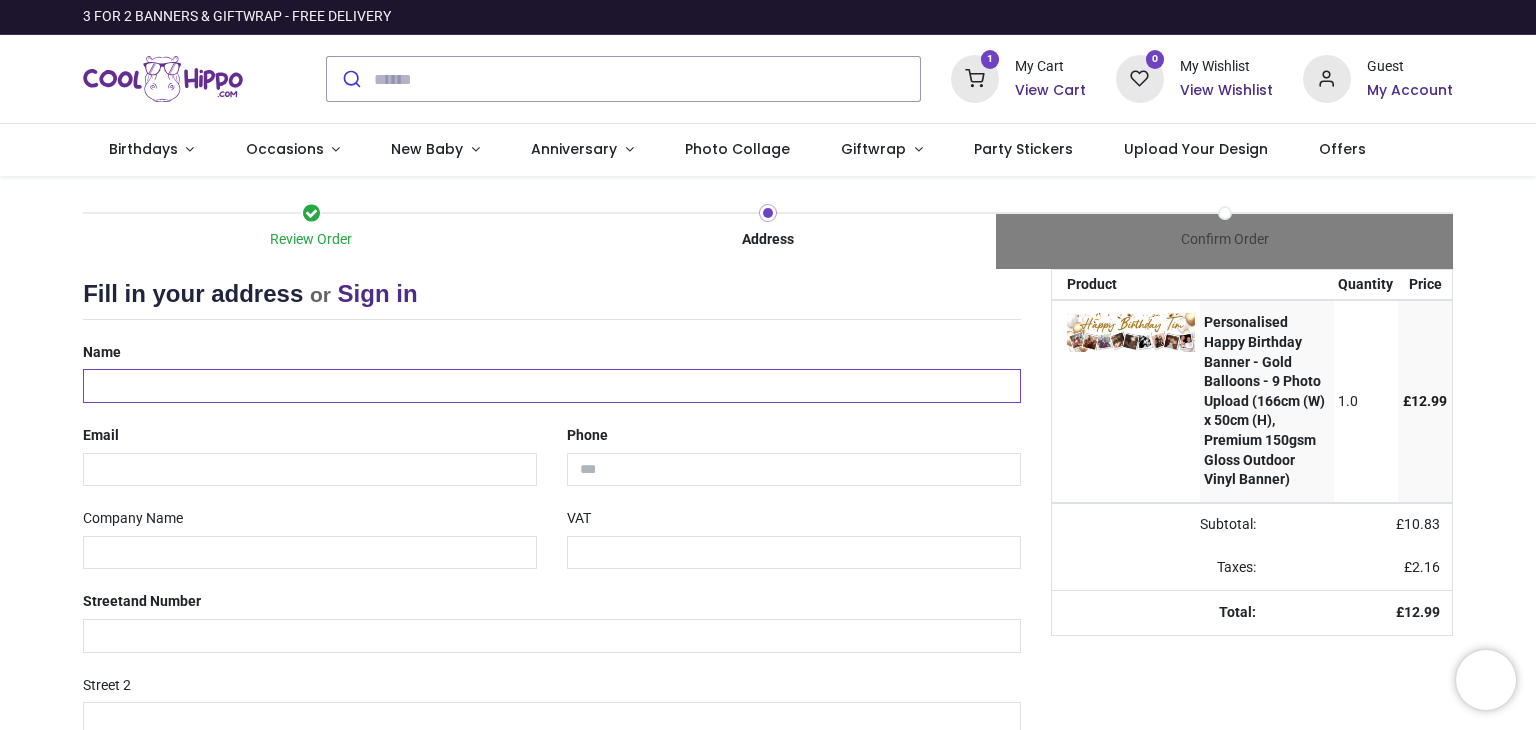 click at bounding box center [552, 386] 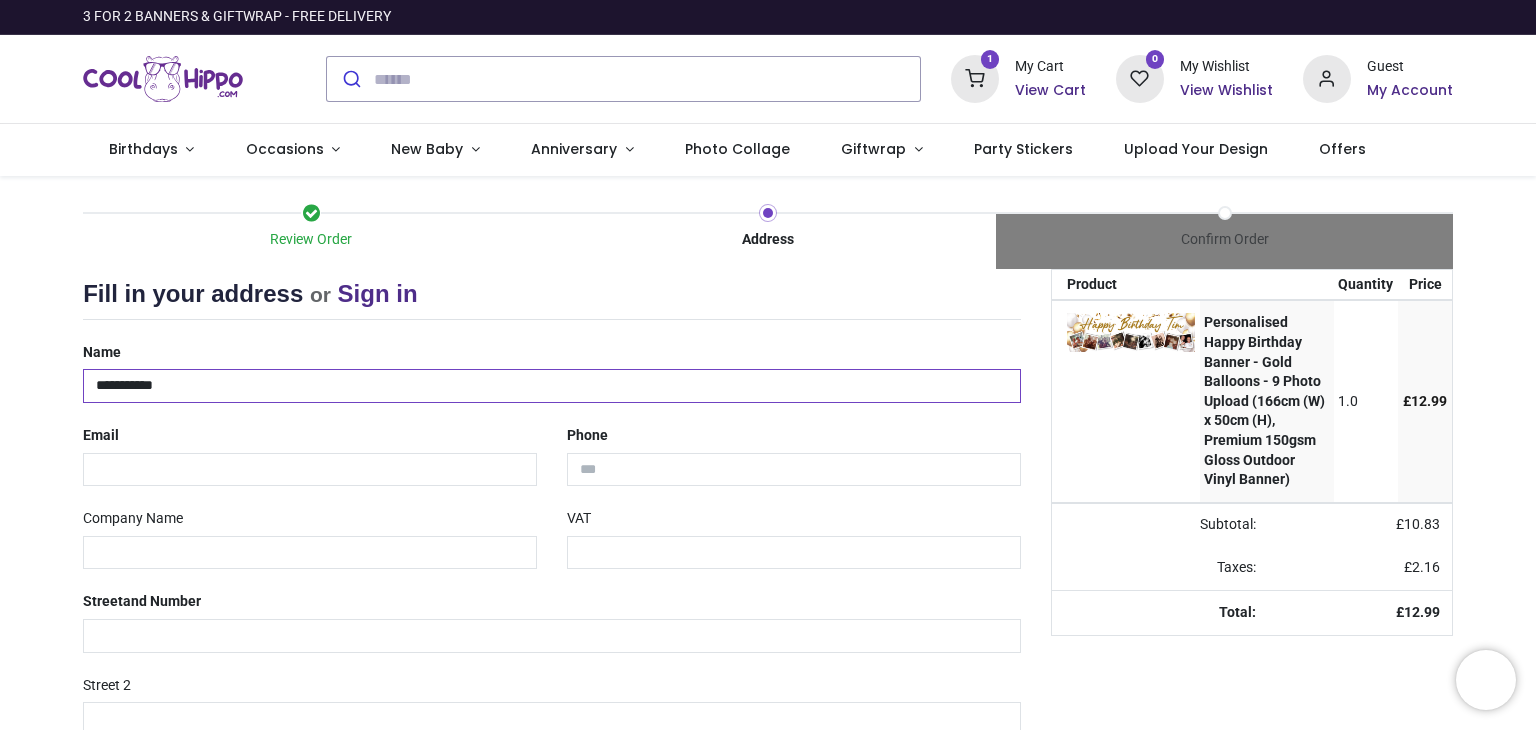 type on "**********" 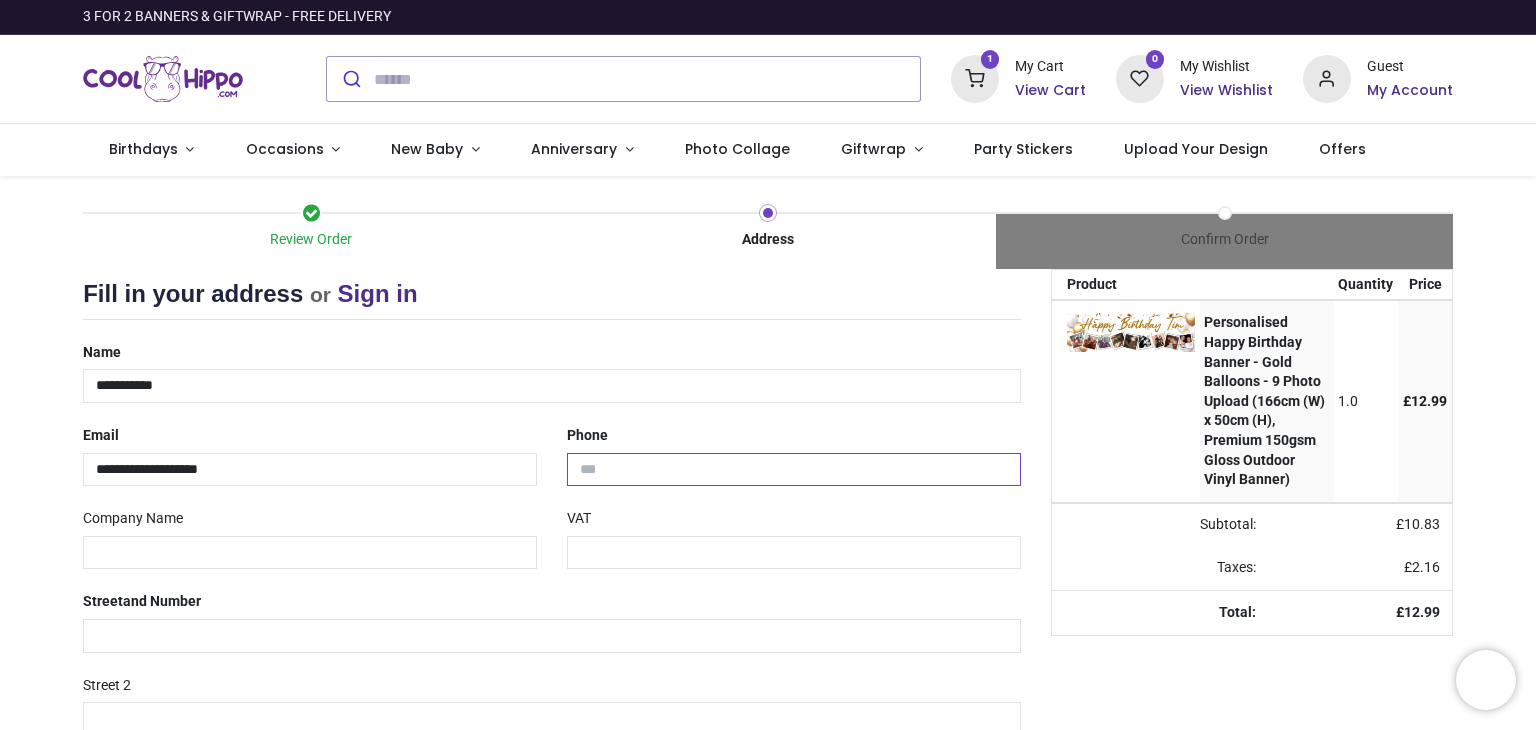 type on "**********" 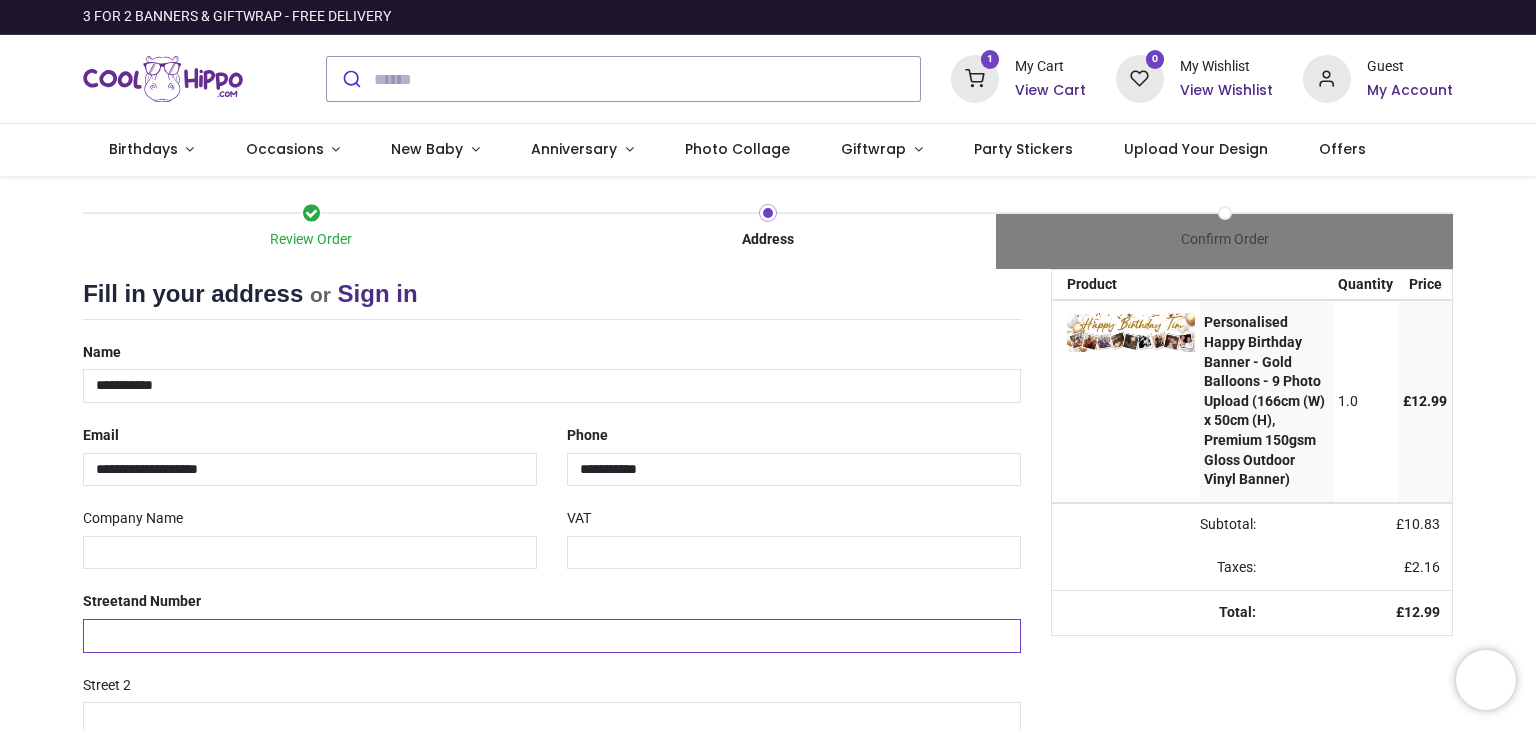 type on "*******" 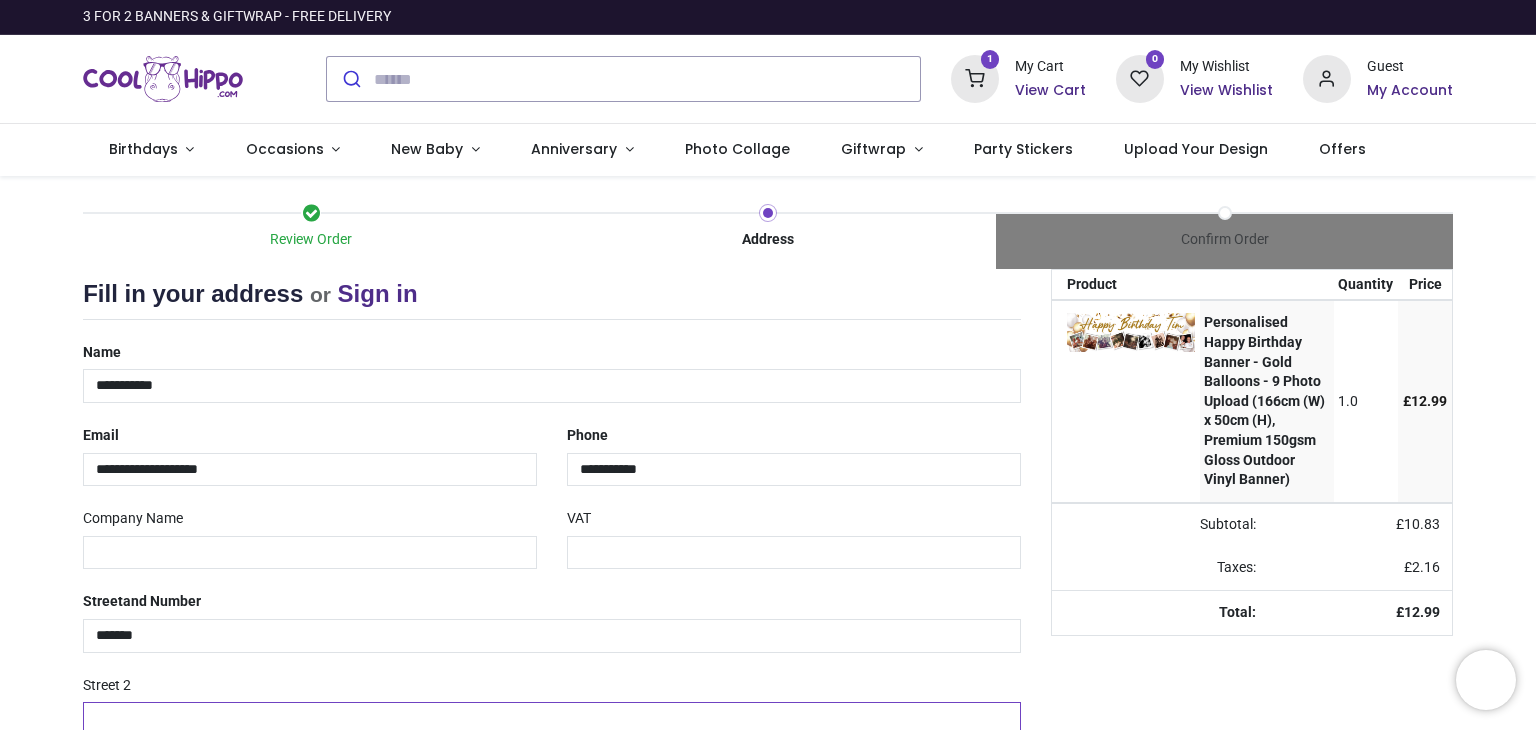 type on "**********" 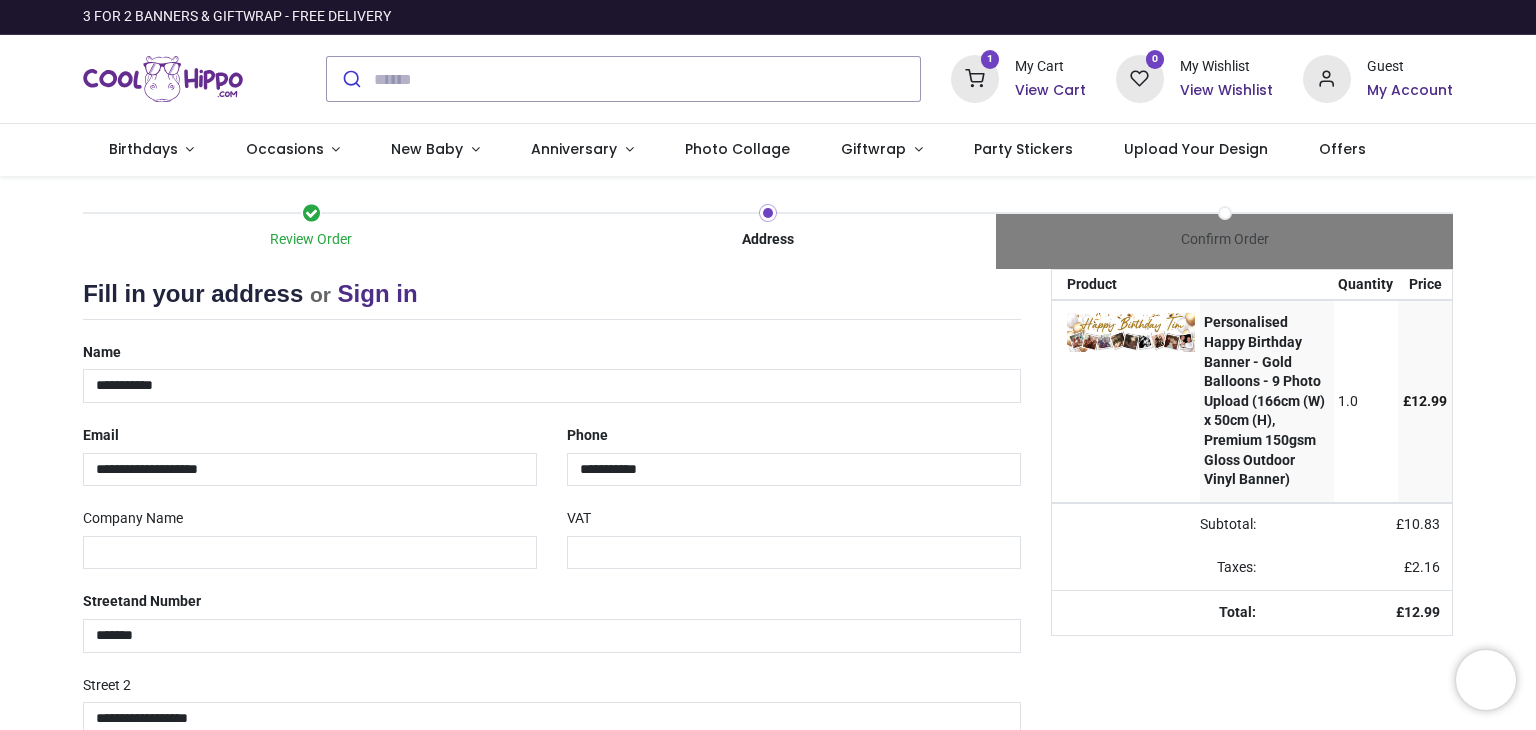 type on "********" 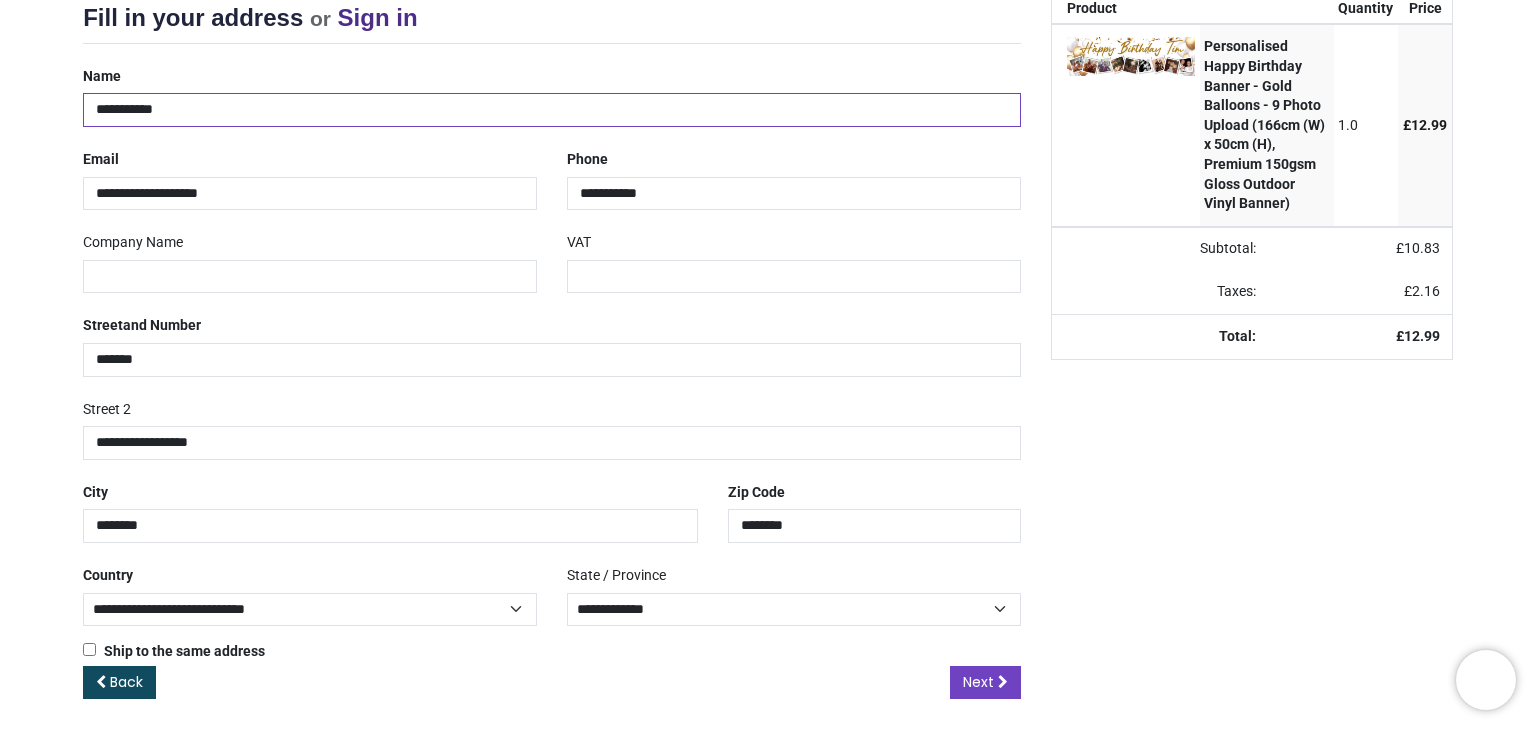 scroll, scrollTop: 282, scrollLeft: 0, axis: vertical 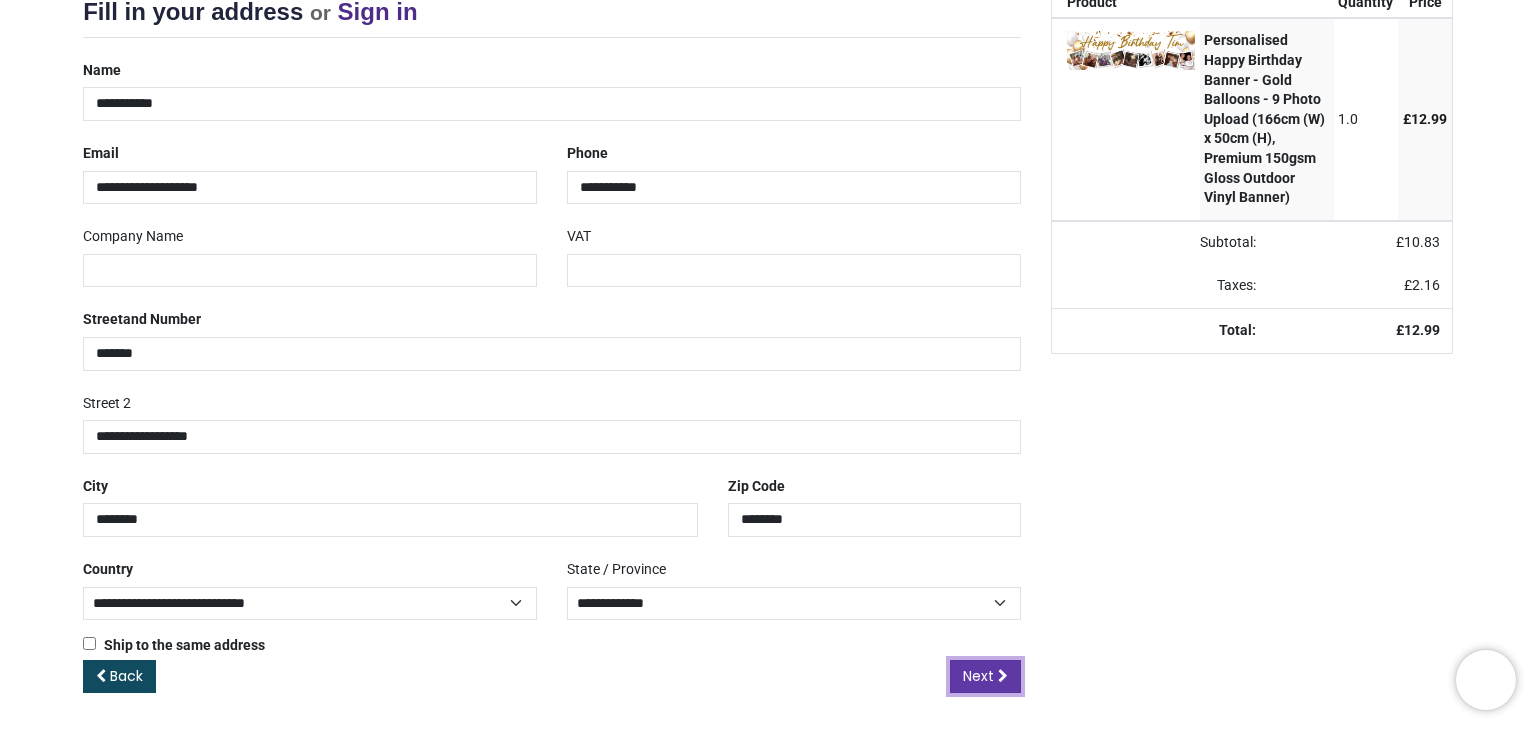 click on "Next" at bounding box center [985, 677] 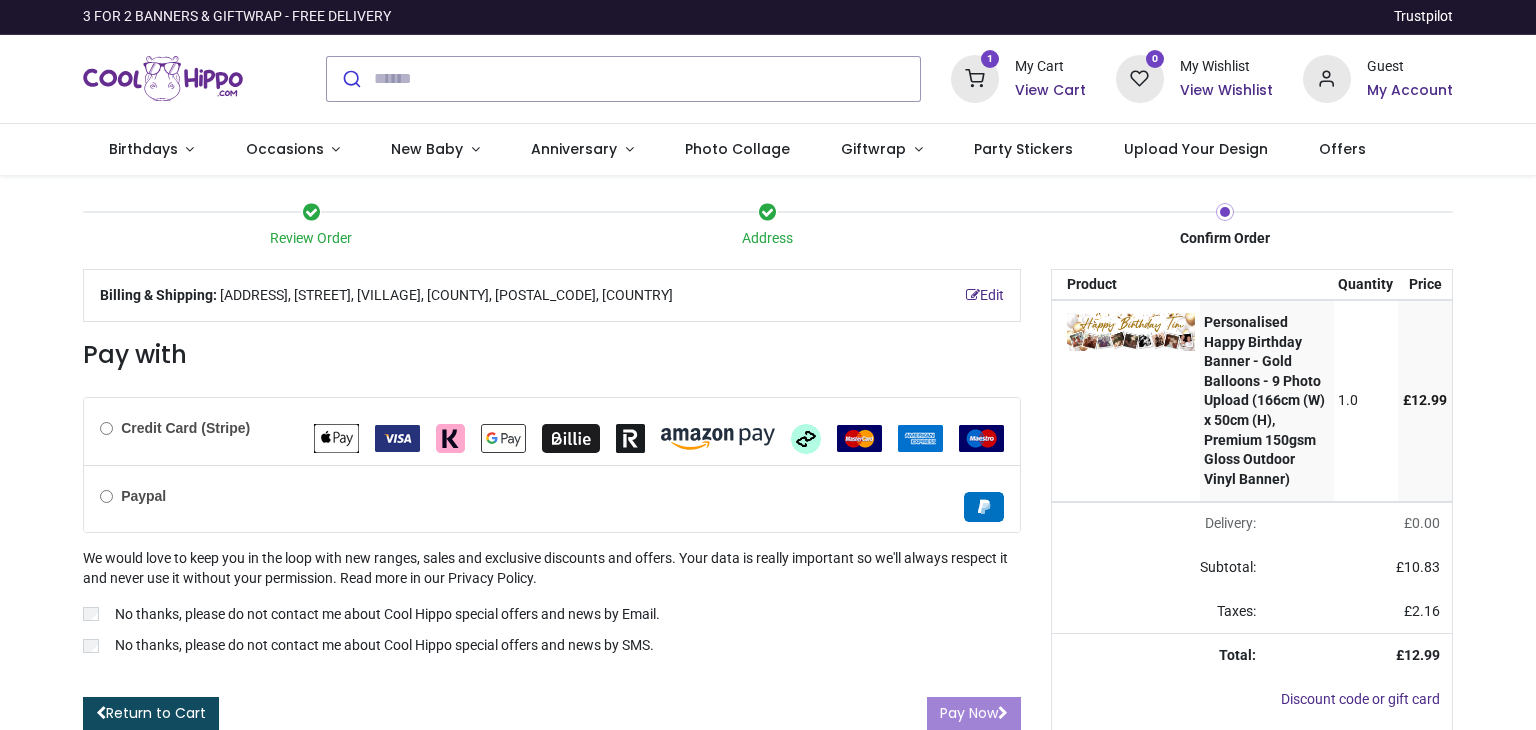scroll, scrollTop: 0, scrollLeft: 0, axis: both 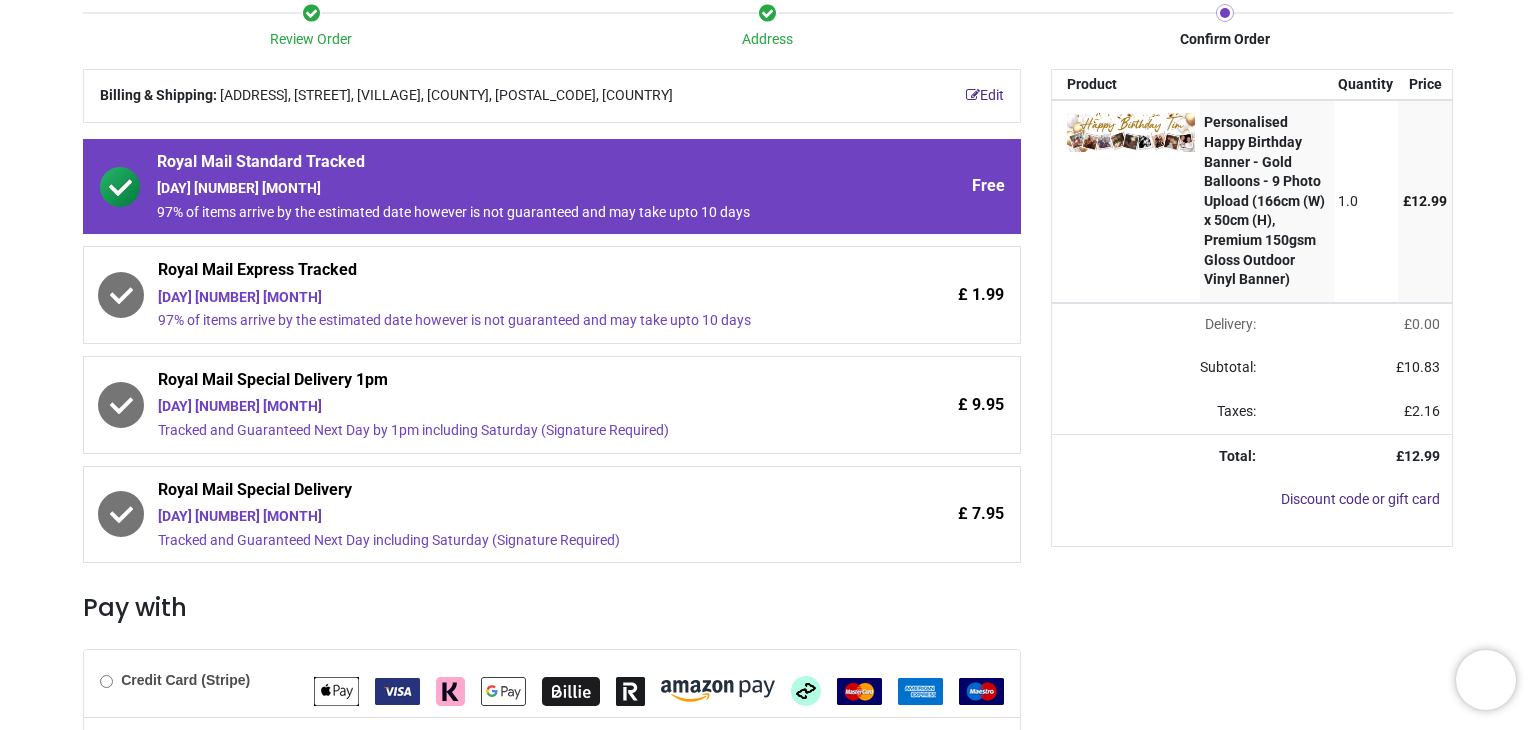 click on "97% of items arrive by the estimated date however is not guaranteed and may take upto 10 days" at bounding box center [496, 321] 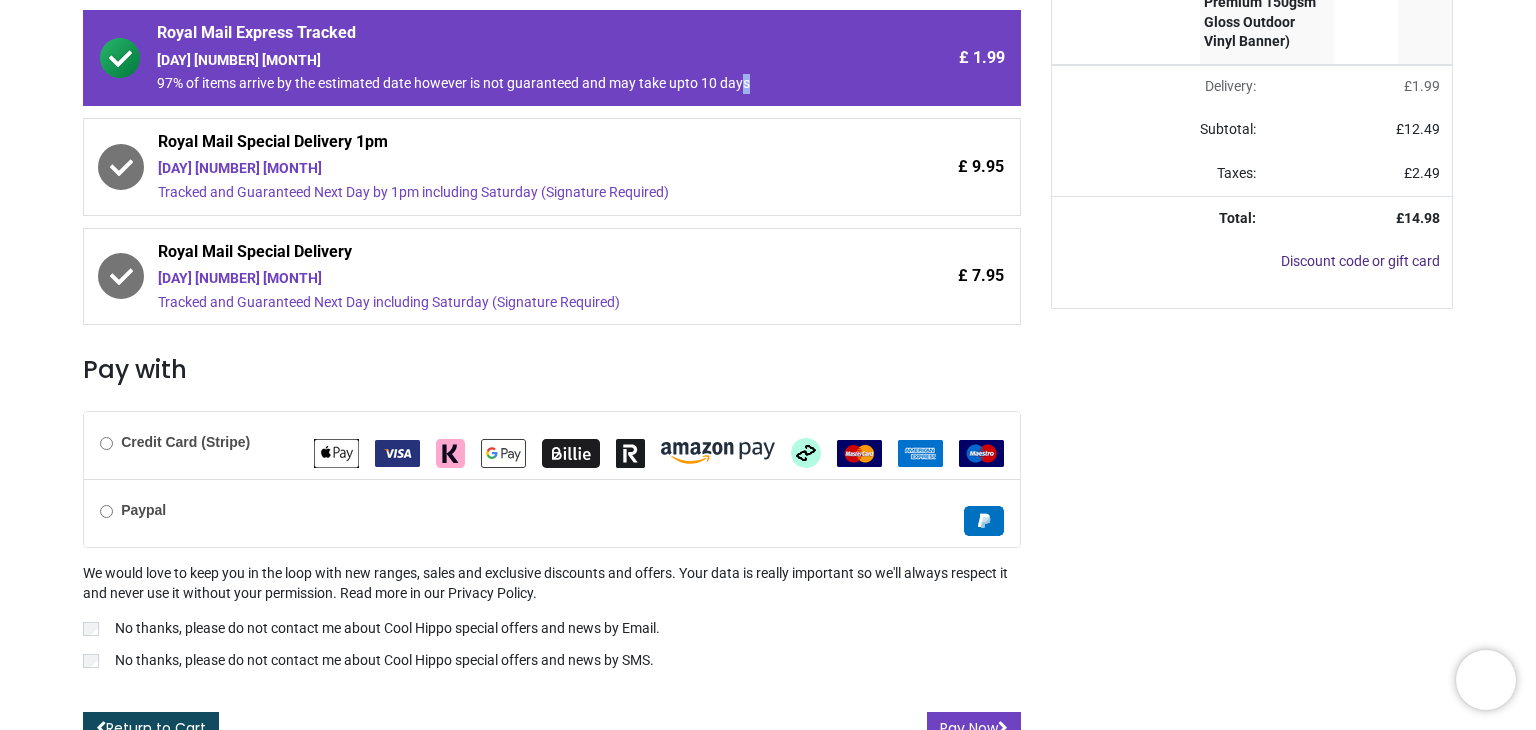 scroll, scrollTop: 459, scrollLeft: 0, axis: vertical 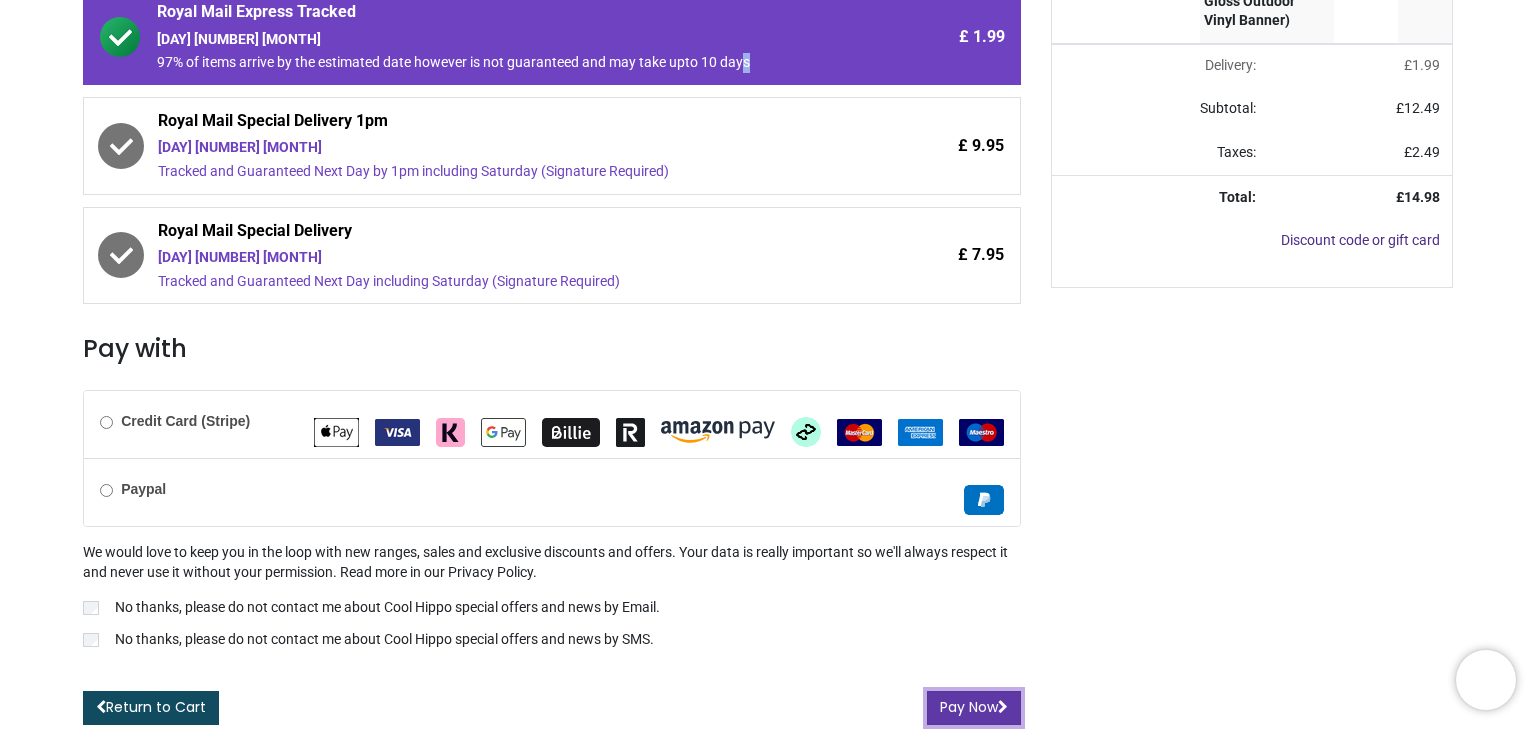 click on "Pay Now" at bounding box center [974, 708] 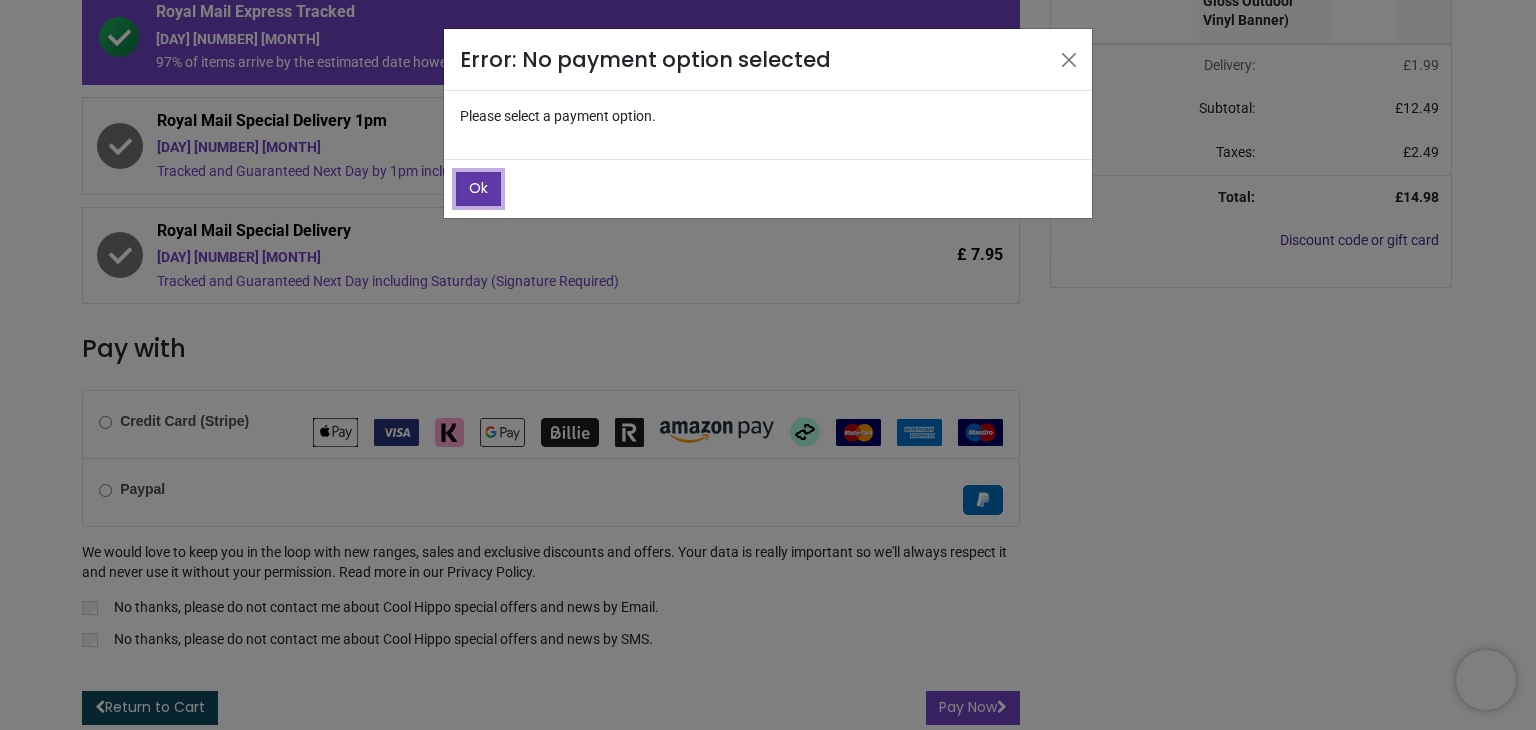 click on "Ok" at bounding box center (478, 188) 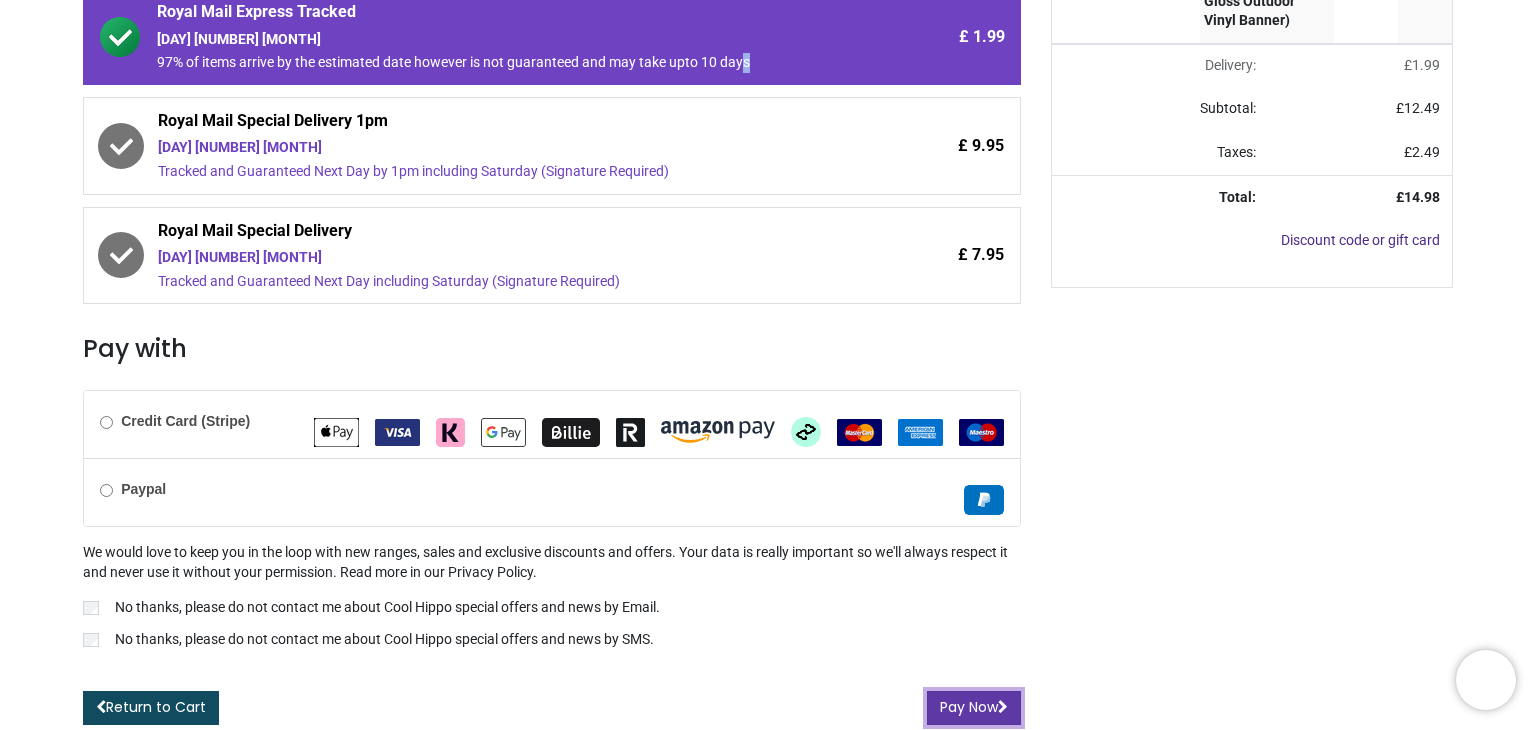 click on "Pay Now" at bounding box center (974, 708) 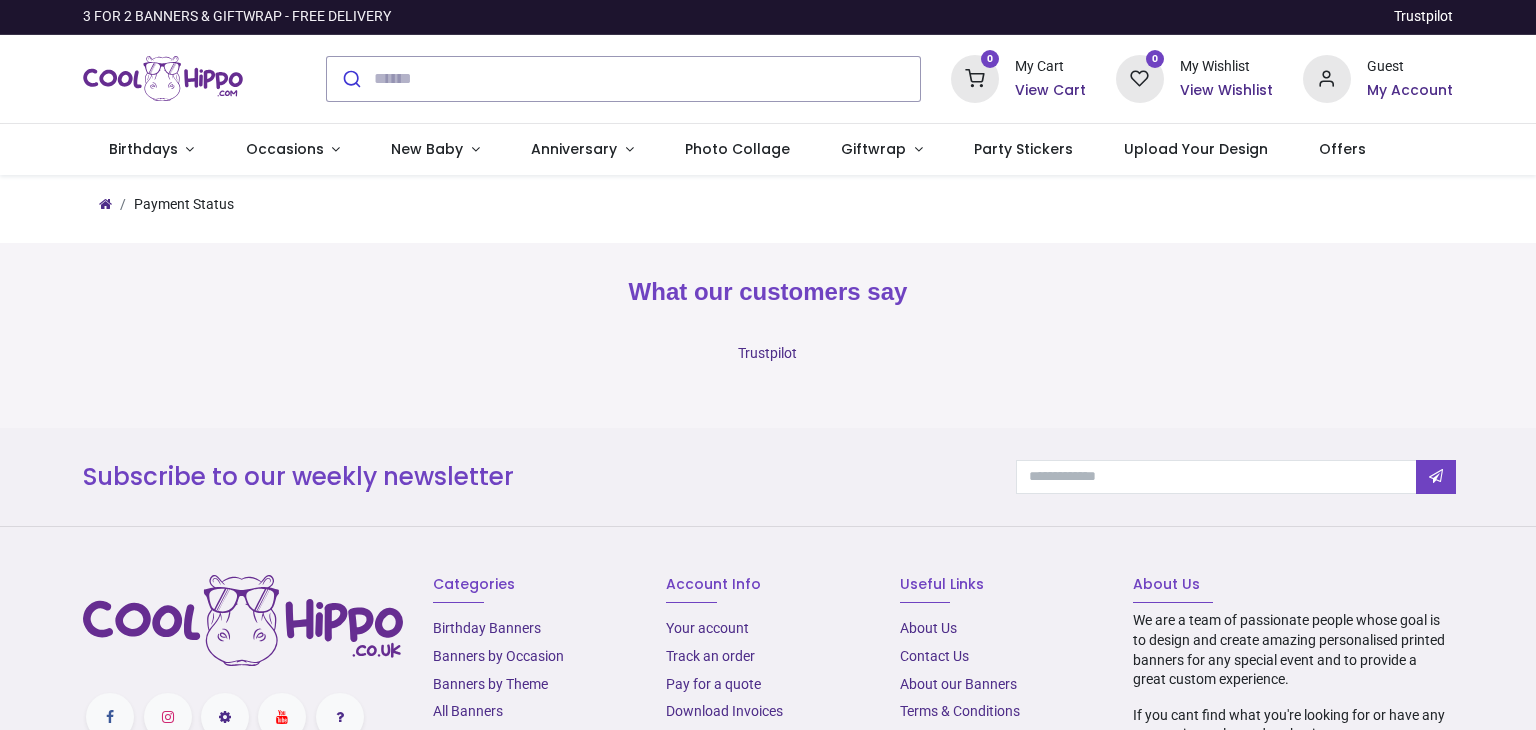 scroll, scrollTop: 0, scrollLeft: 0, axis: both 